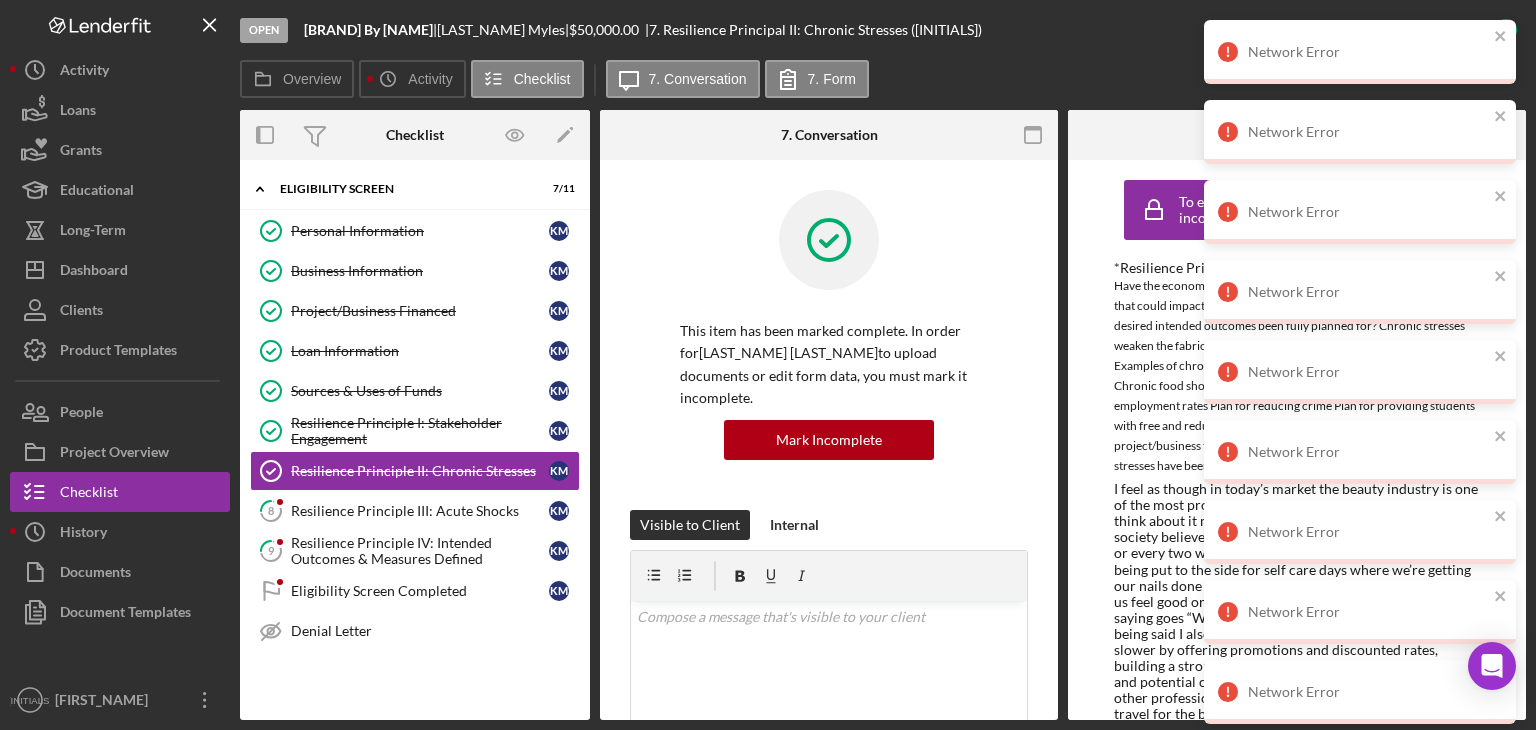 scroll, scrollTop: 0, scrollLeft: 0, axis: both 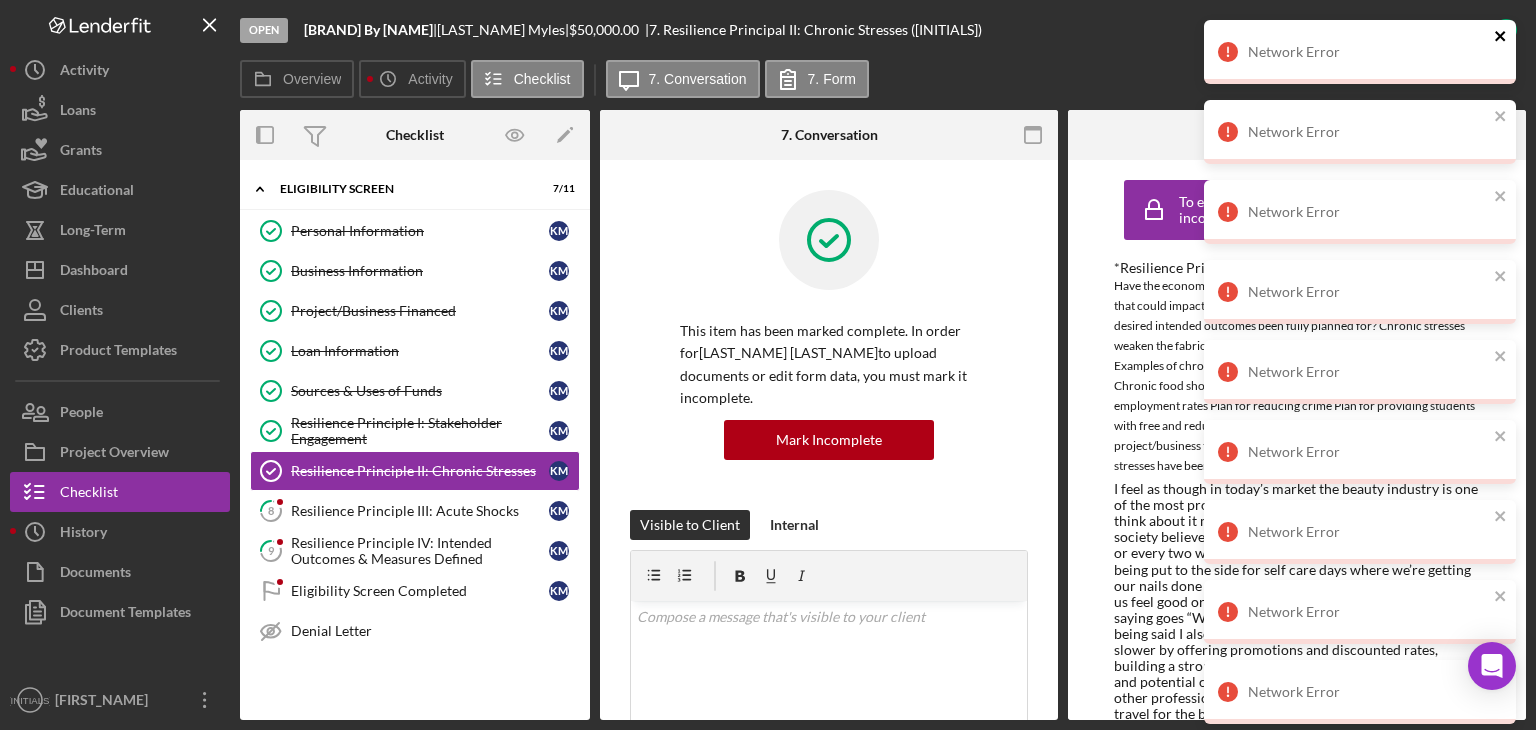 click 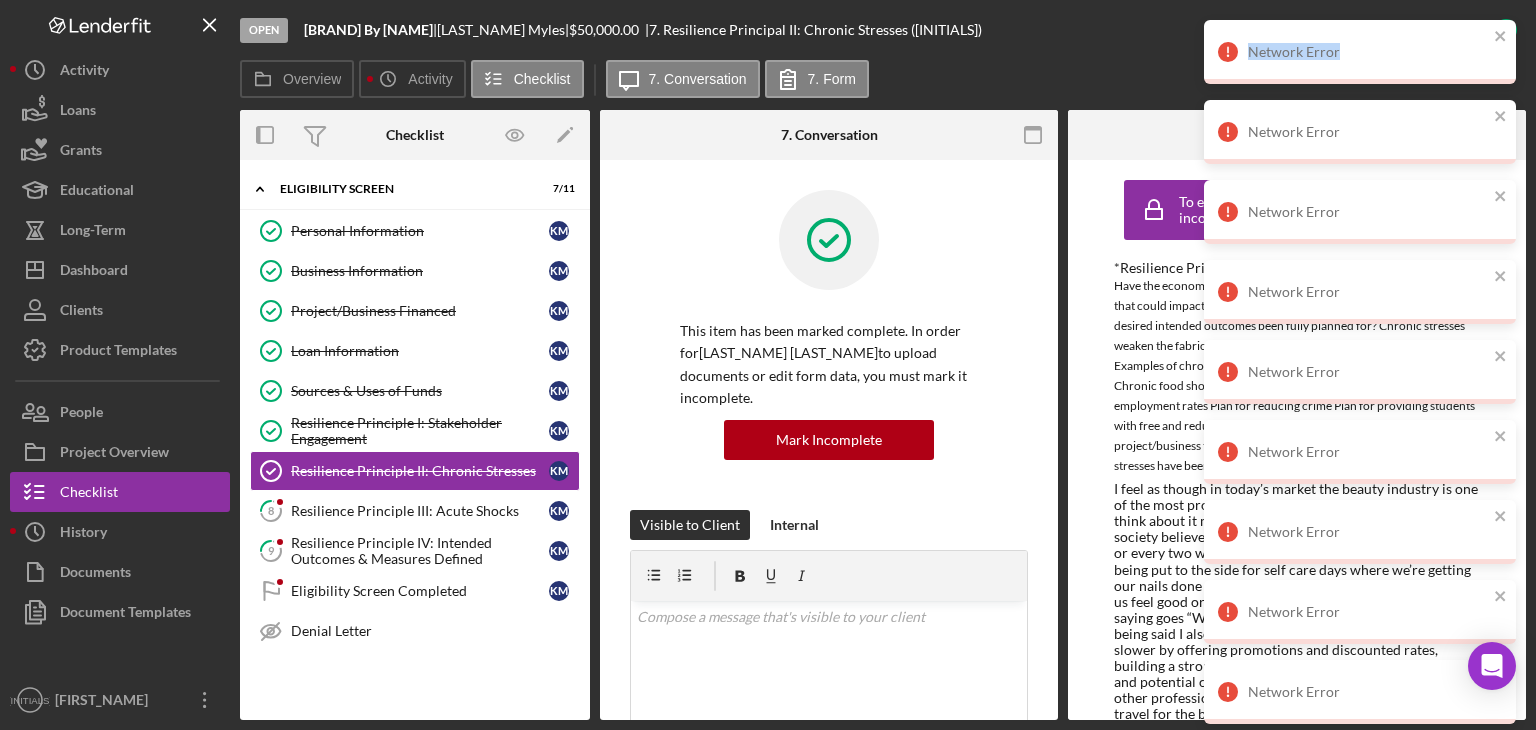 drag, startPoint x: 1500, startPoint y: 34, endPoint x: 1488, endPoint y: 65, distance: 33.24154 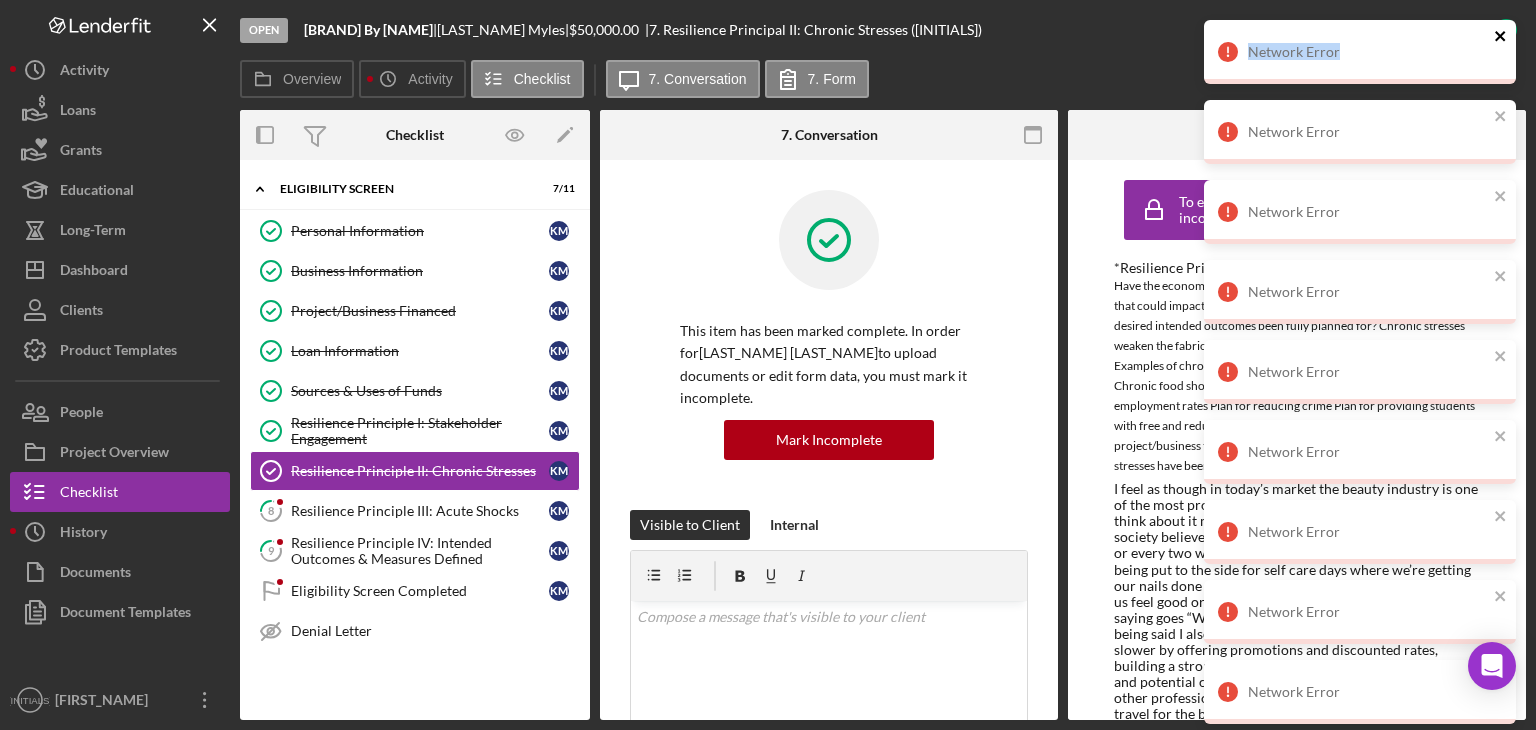 click 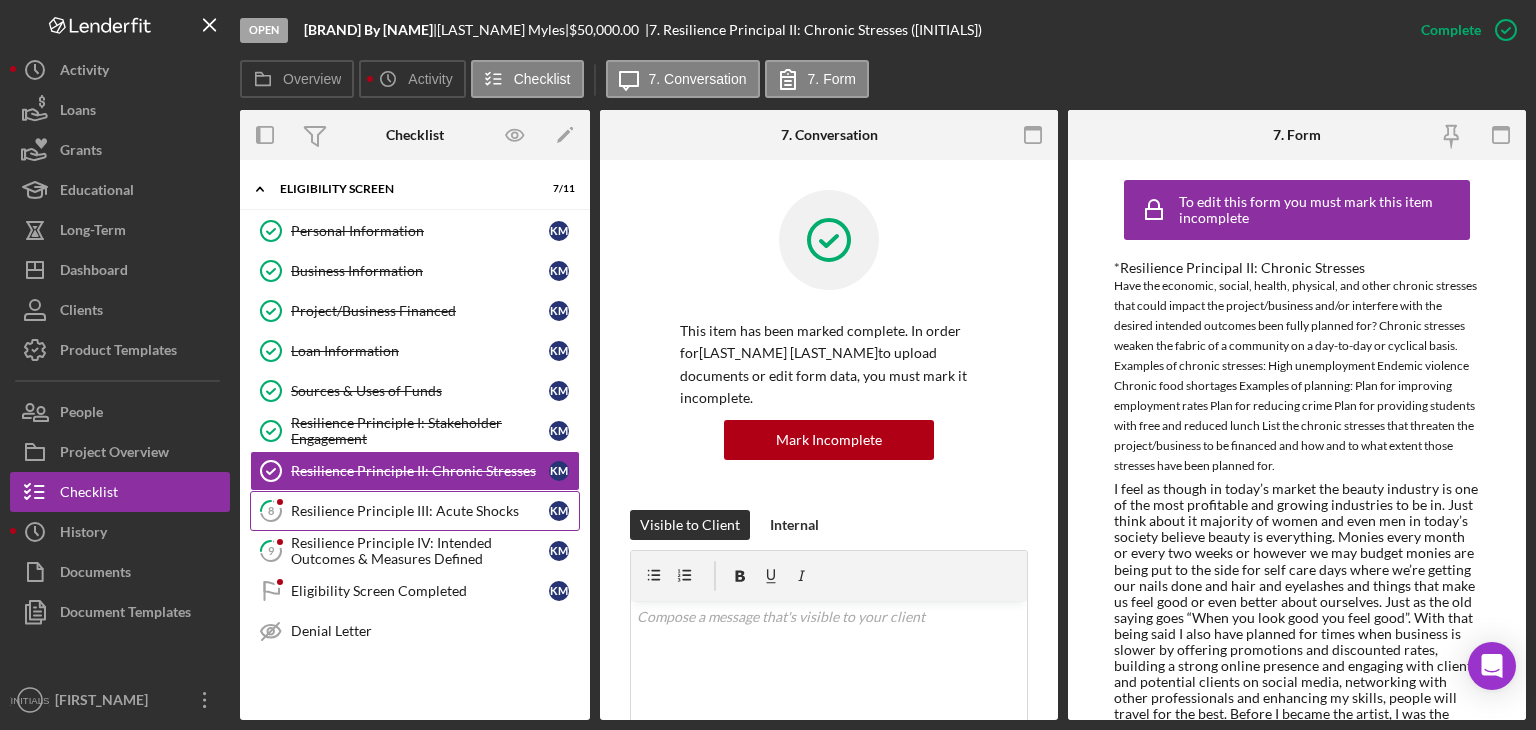 click on "8 Resilience Principle III: Acute Shocks [INITIALS] [INITIALS]" at bounding box center (415, 511) 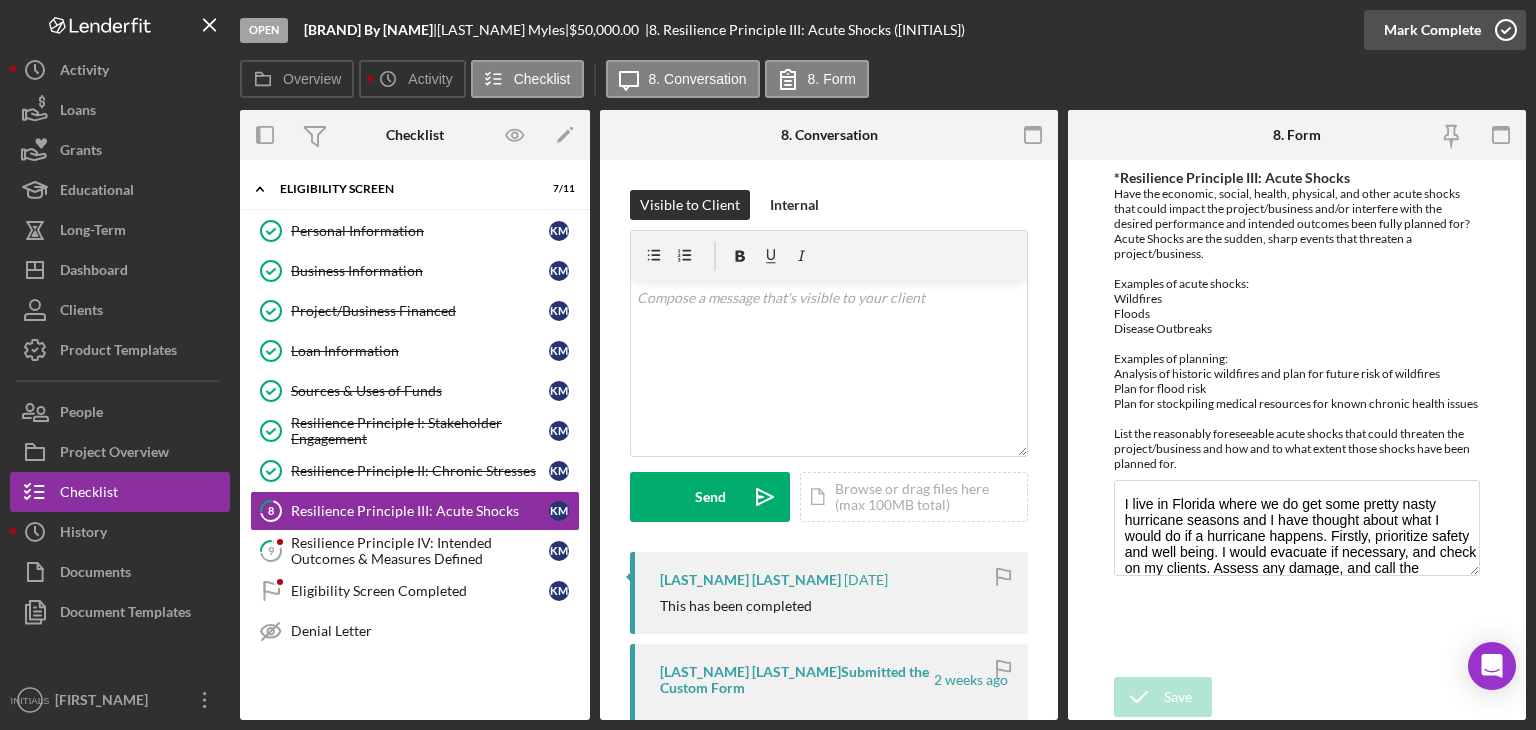 click on "Mark Complete" at bounding box center (1432, 30) 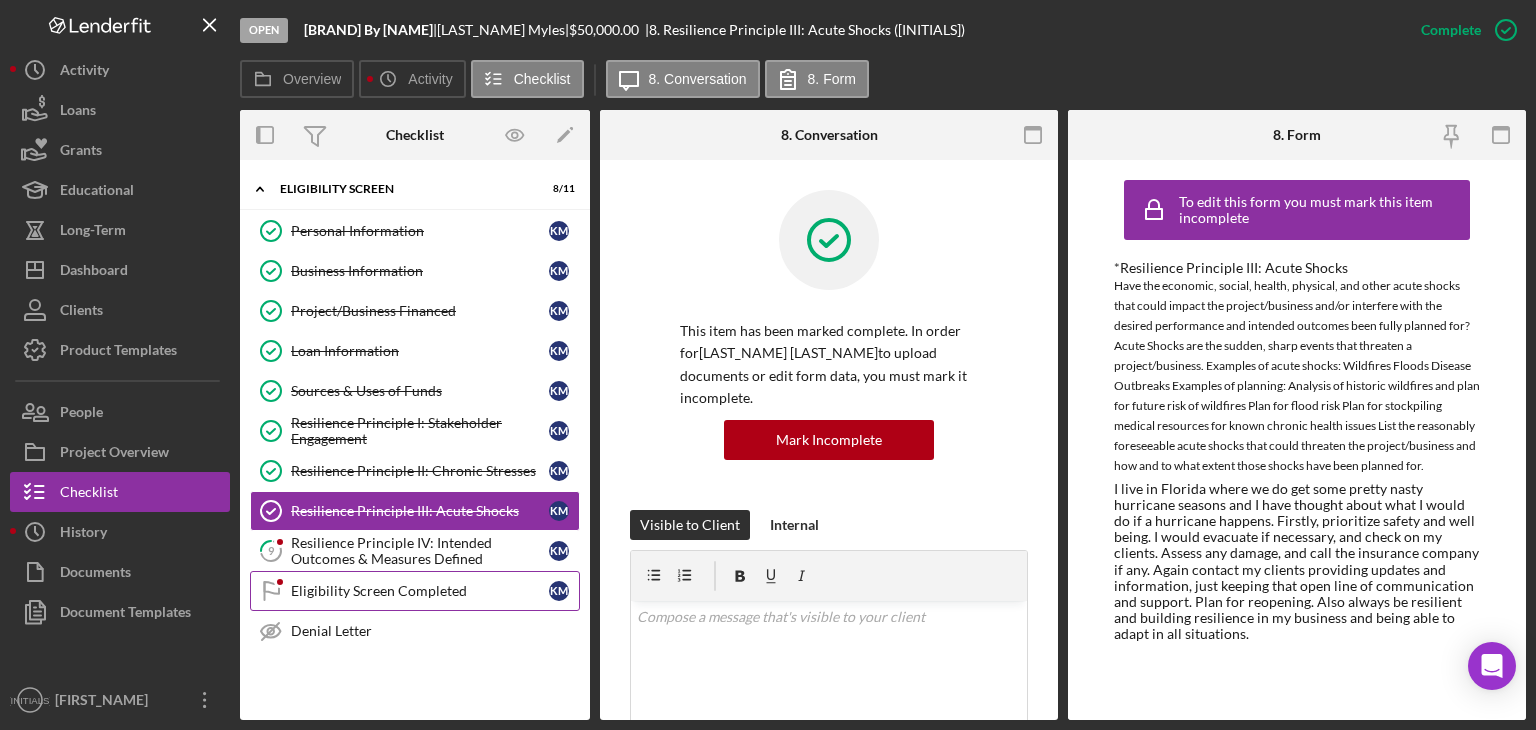 click on "Eligibility Screen Completed Eligibility Screen Completed [INITIALS]" at bounding box center [415, 591] 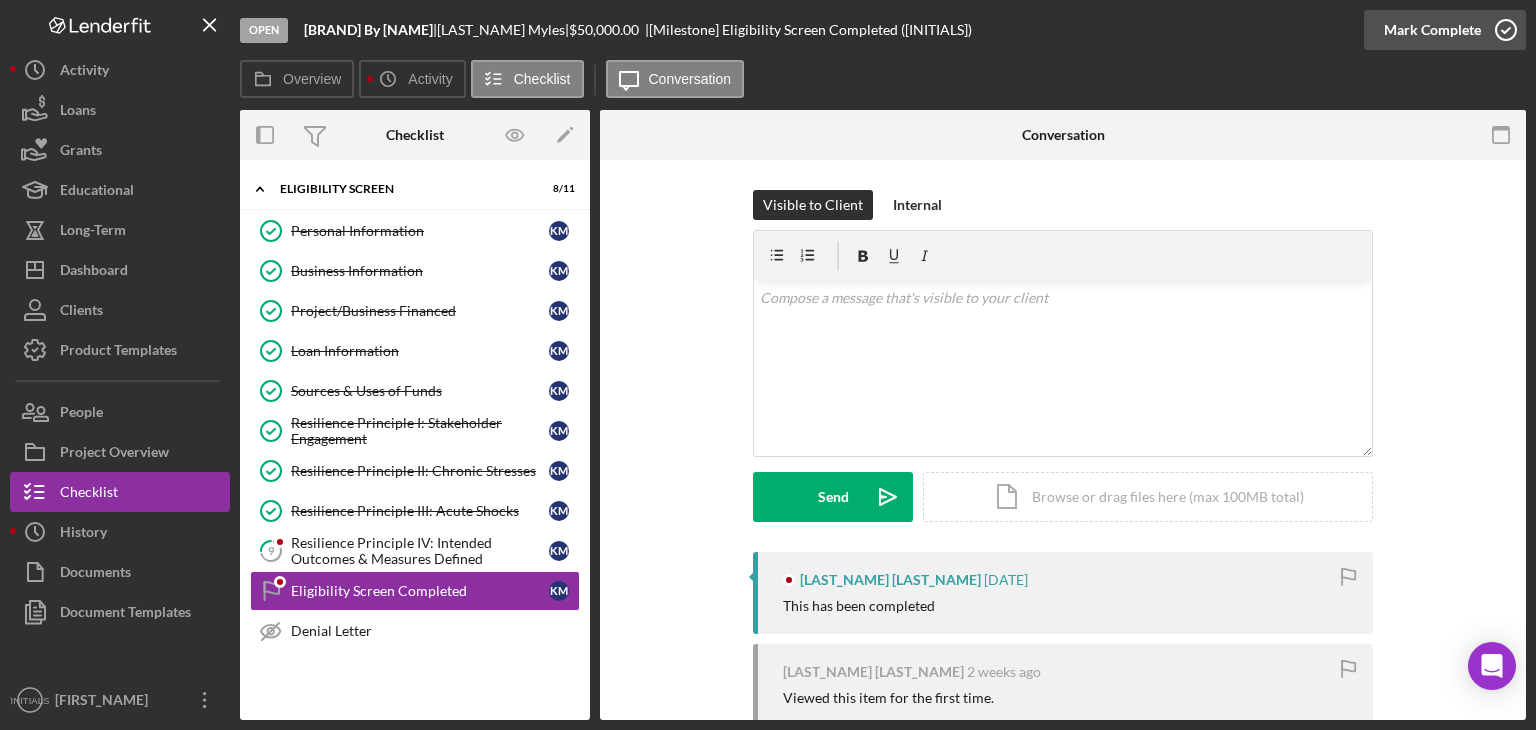 click on "Mark Complete" at bounding box center [1432, 30] 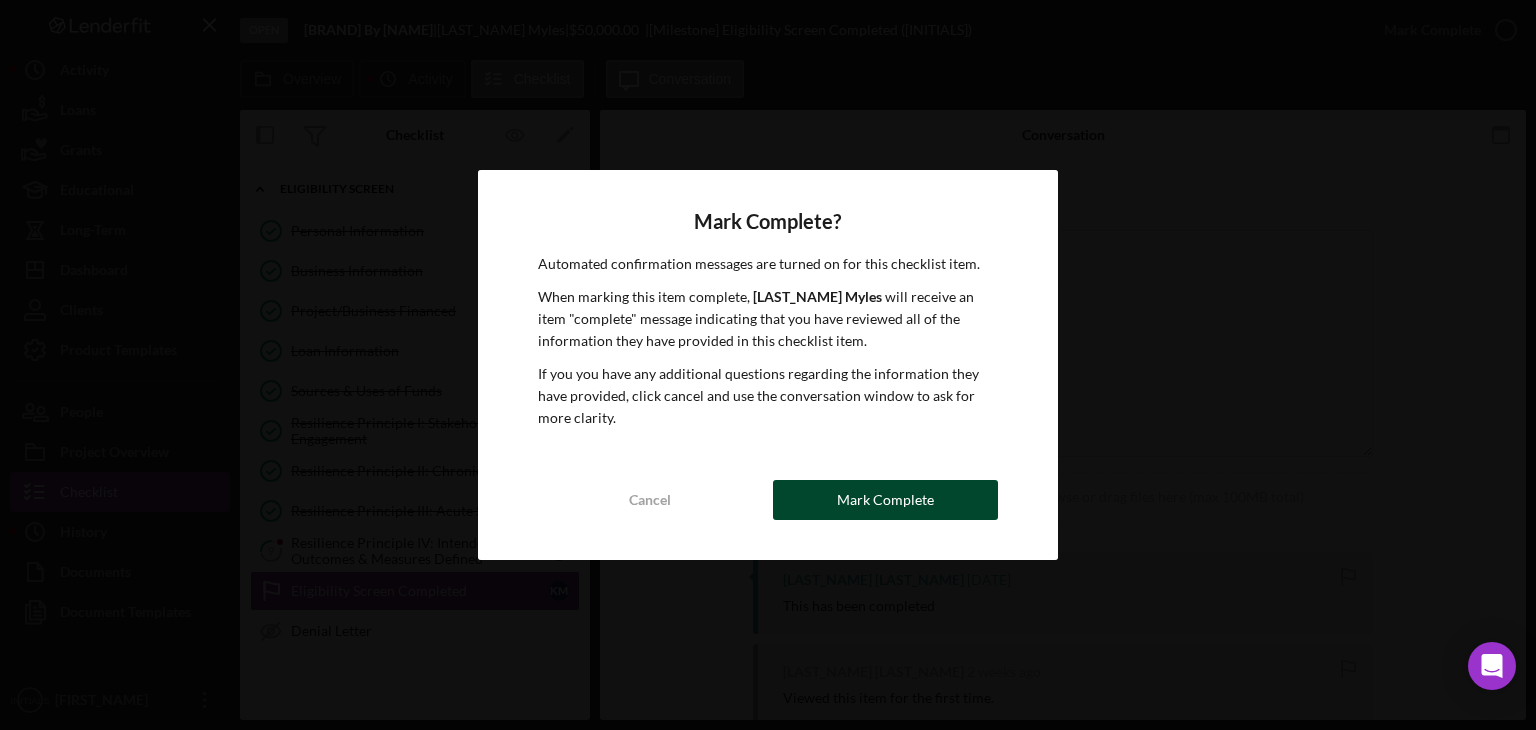 click on "Mark Complete" at bounding box center (885, 500) 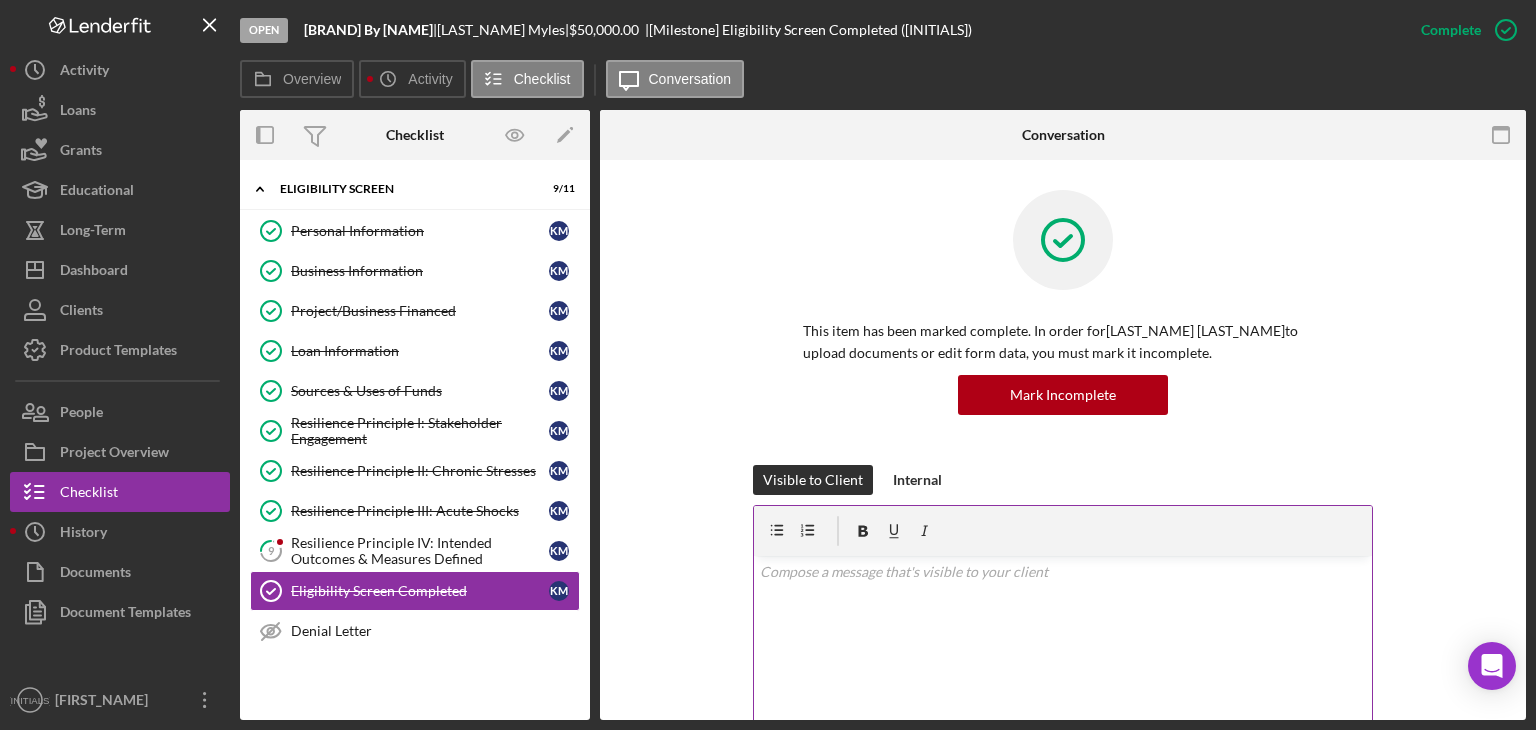 click on "v Color teal Color pink Remove color Add row above Add row below Add column before Add column after Merge cells Split cells Remove column Remove row Remove table" at bounding box center (1063, 643) 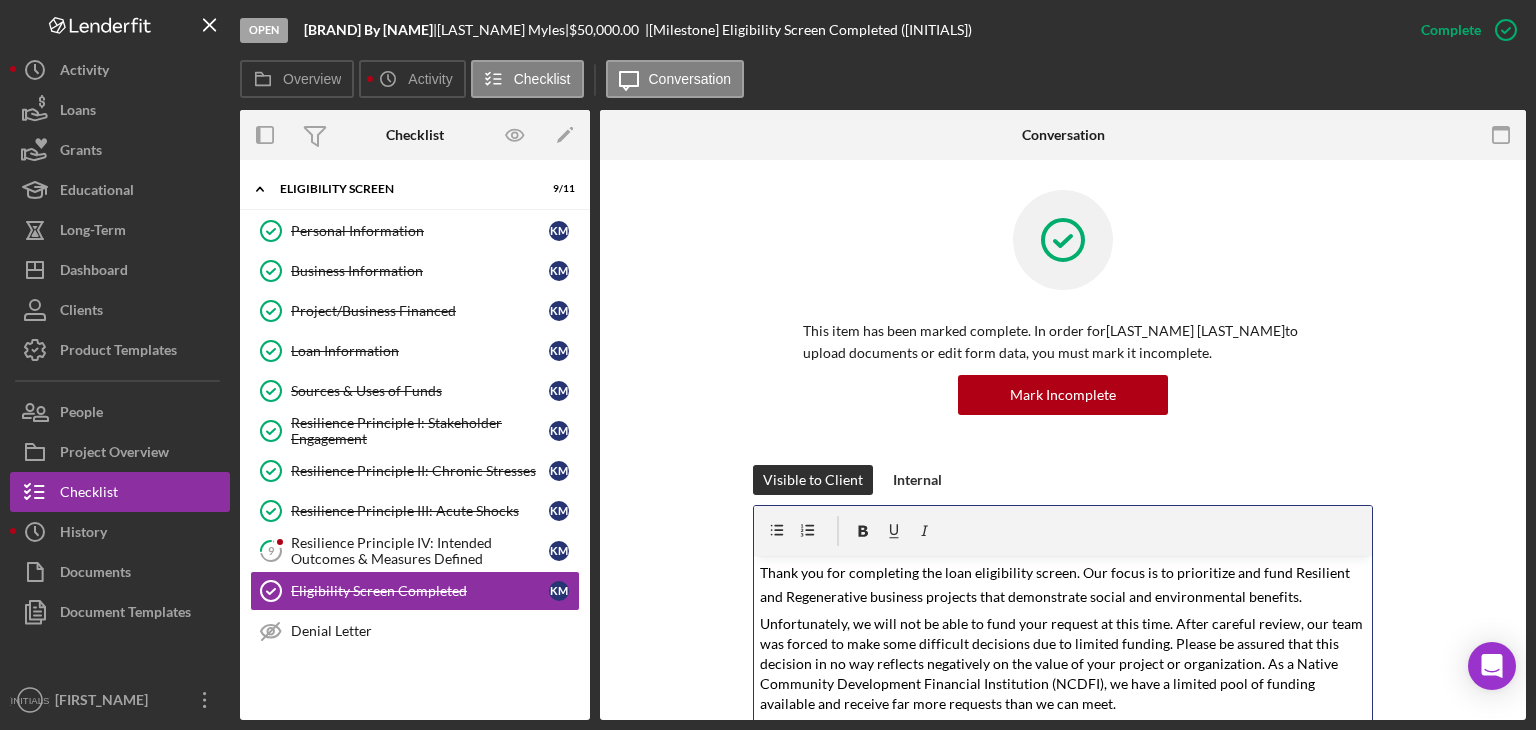 scroll, scrollTop: 472, scrollLeft: 0, axis: vertical 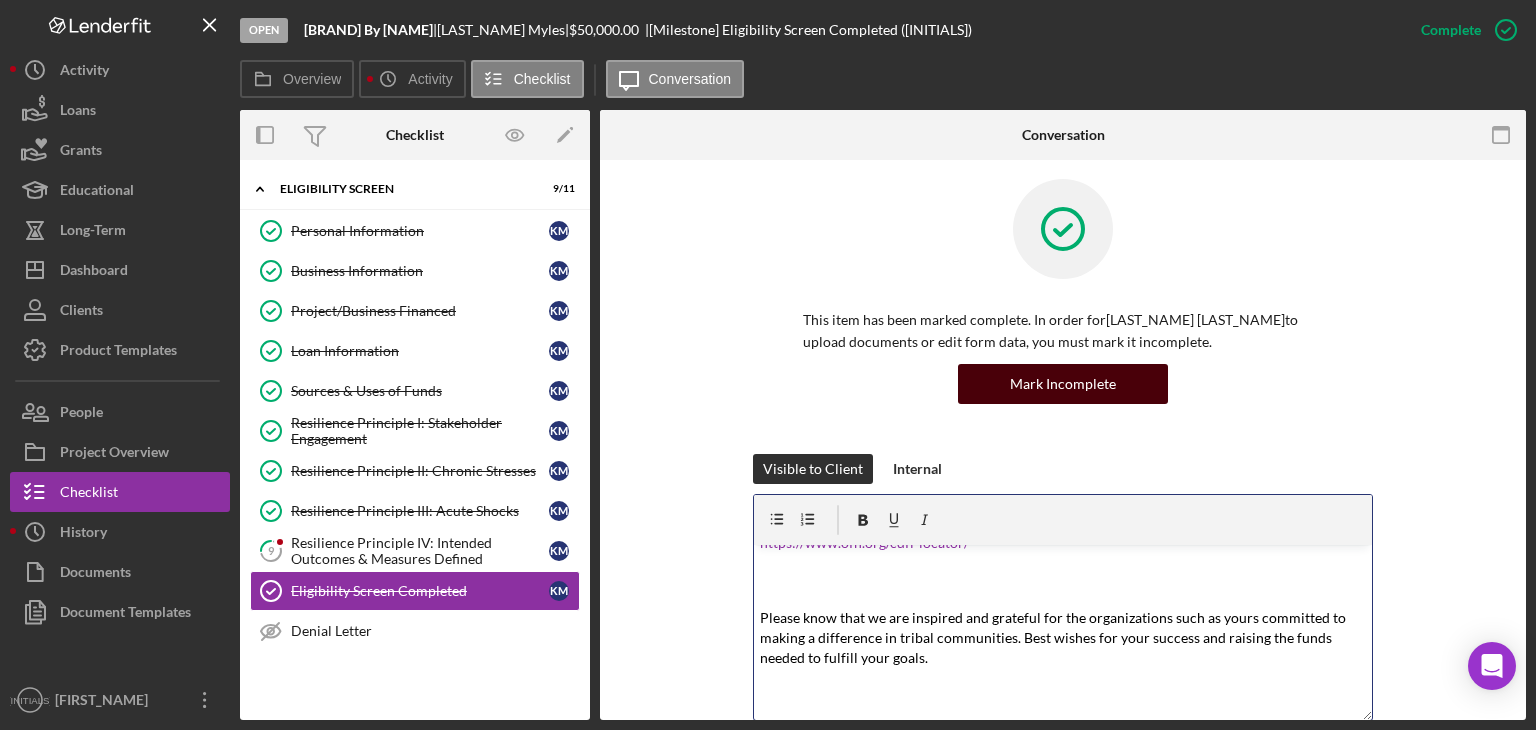 click on "Mark Incomplete" at bounding box center (1063, 384) 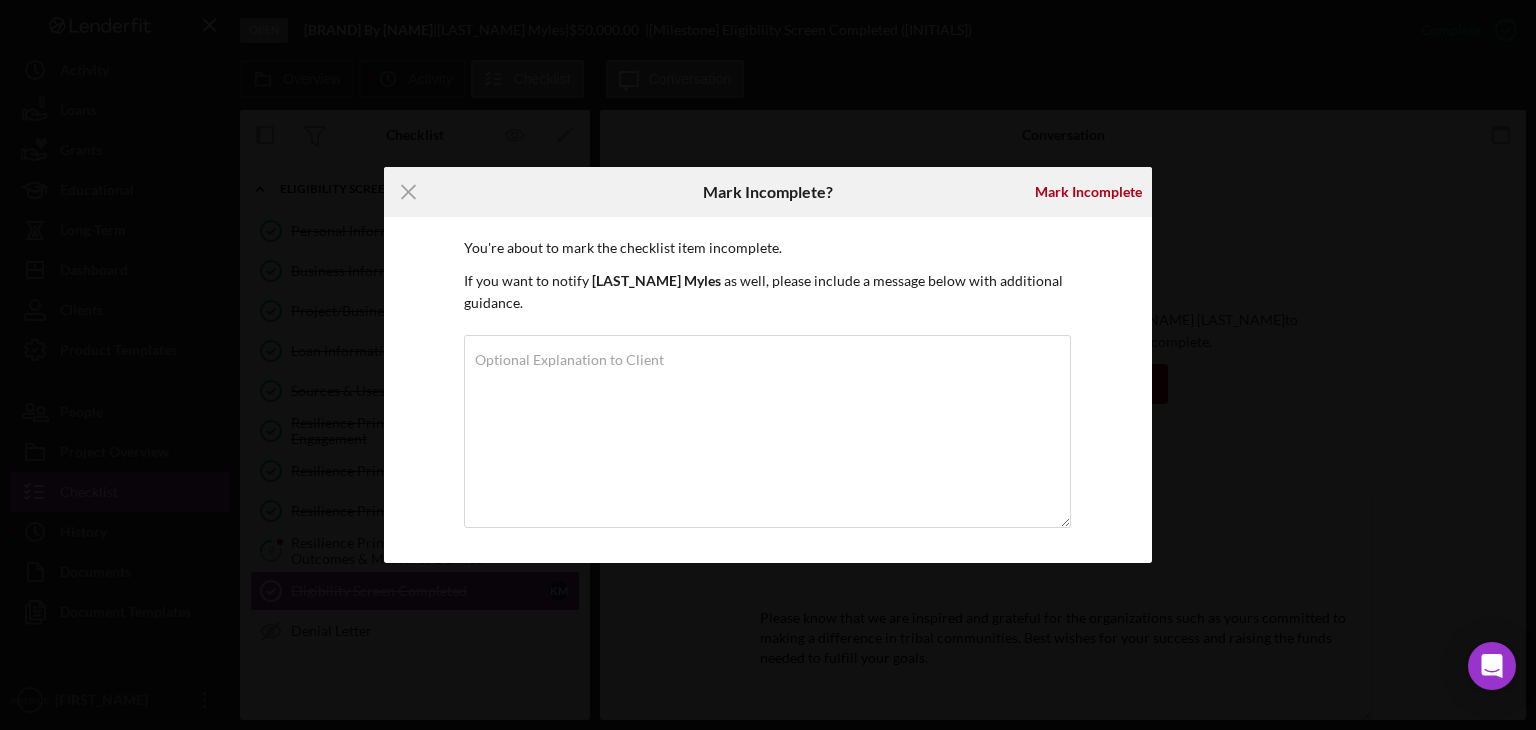 click on "Icon/Menu Close Mark Incomplete? Mark Incomplete You're about to mark the checklist item incomplete. If you want to notify [LAST_NAME] [LAST_NAME] as well, please include a message below with additional guidance. Optional Explanation to Client Cancel Mark Incomplete" at bounding box center [768, 365] 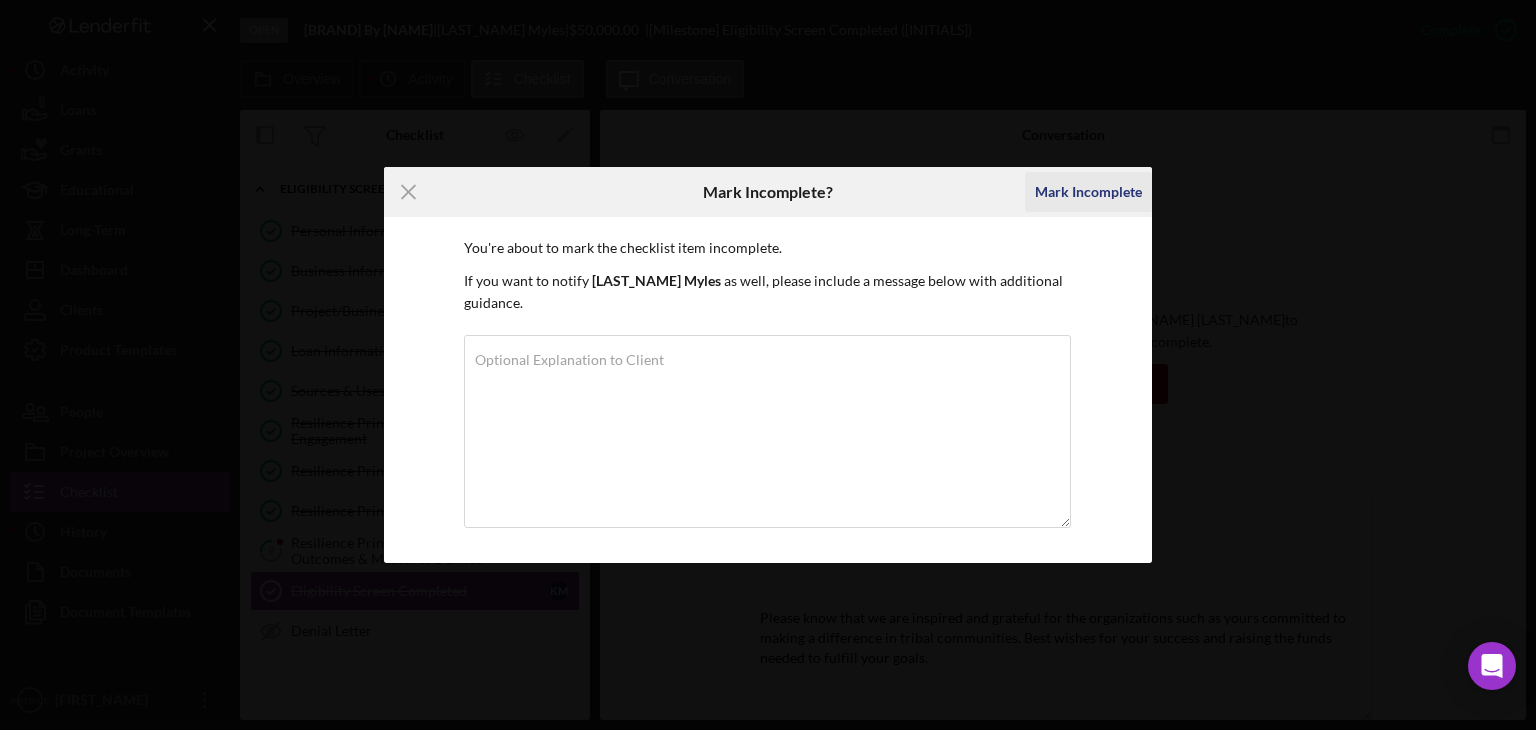 click on "Mark Incomplete" at bounding box center [1088, 192] 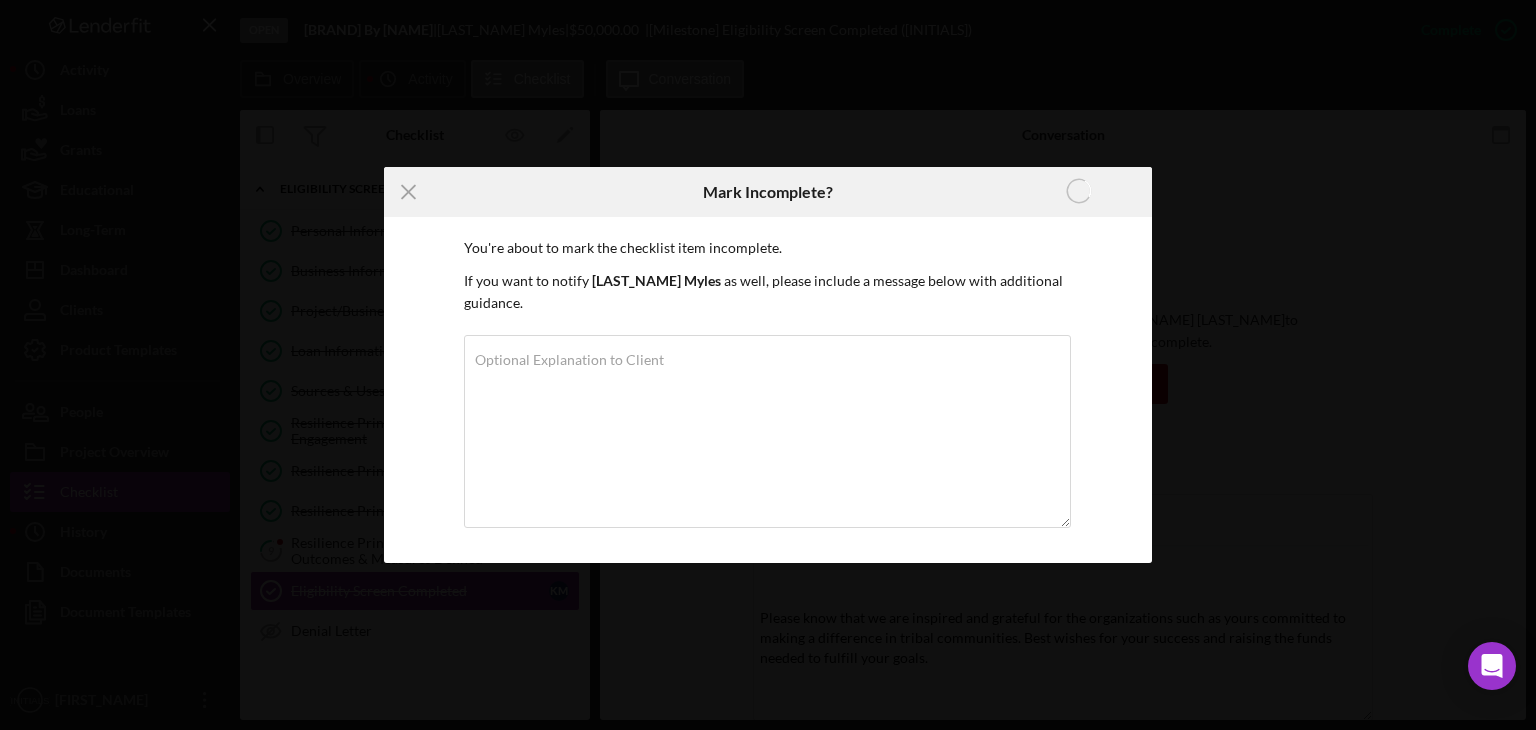 scroll, scrollTop: 0, scrollLeft: 0, axis: both 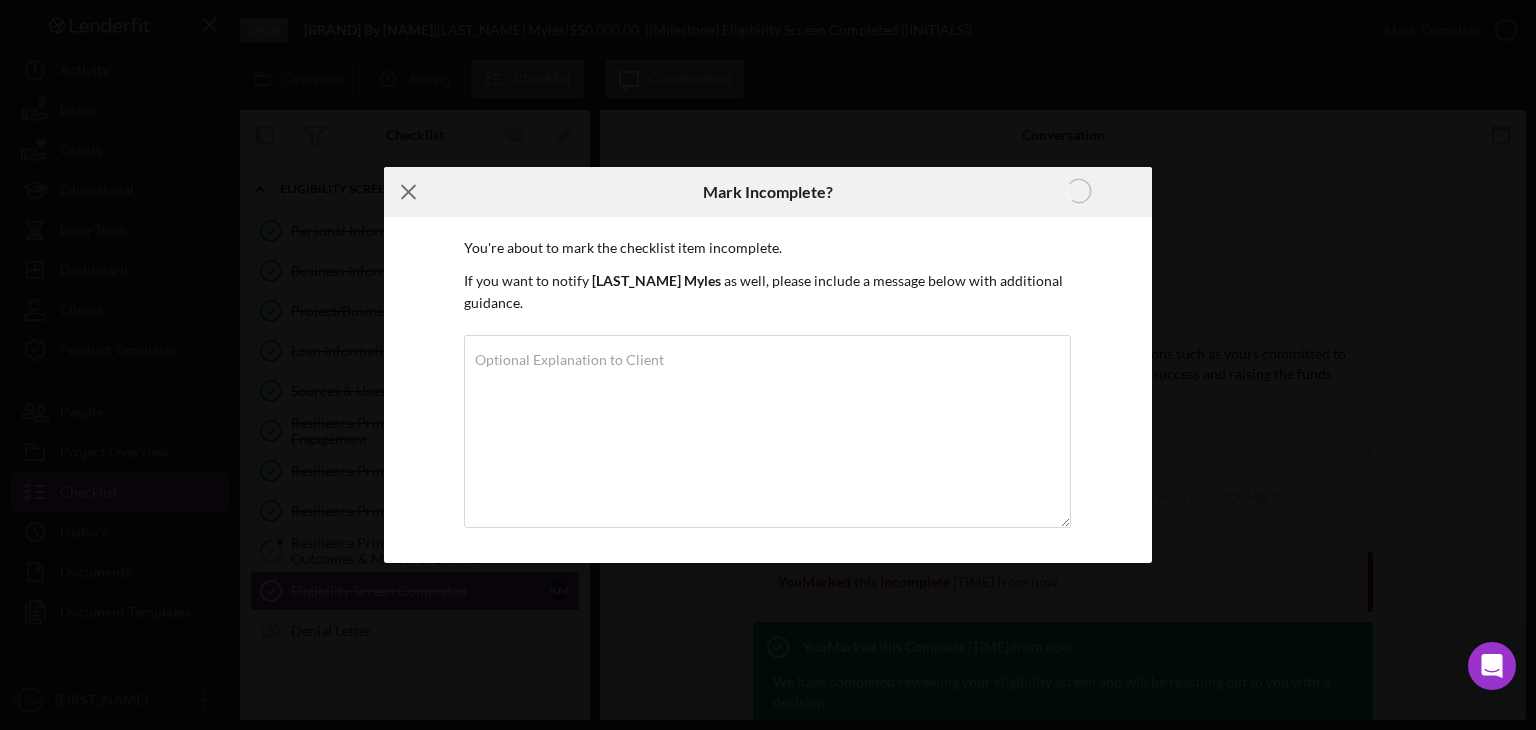 click on "Icon/Menu Close" 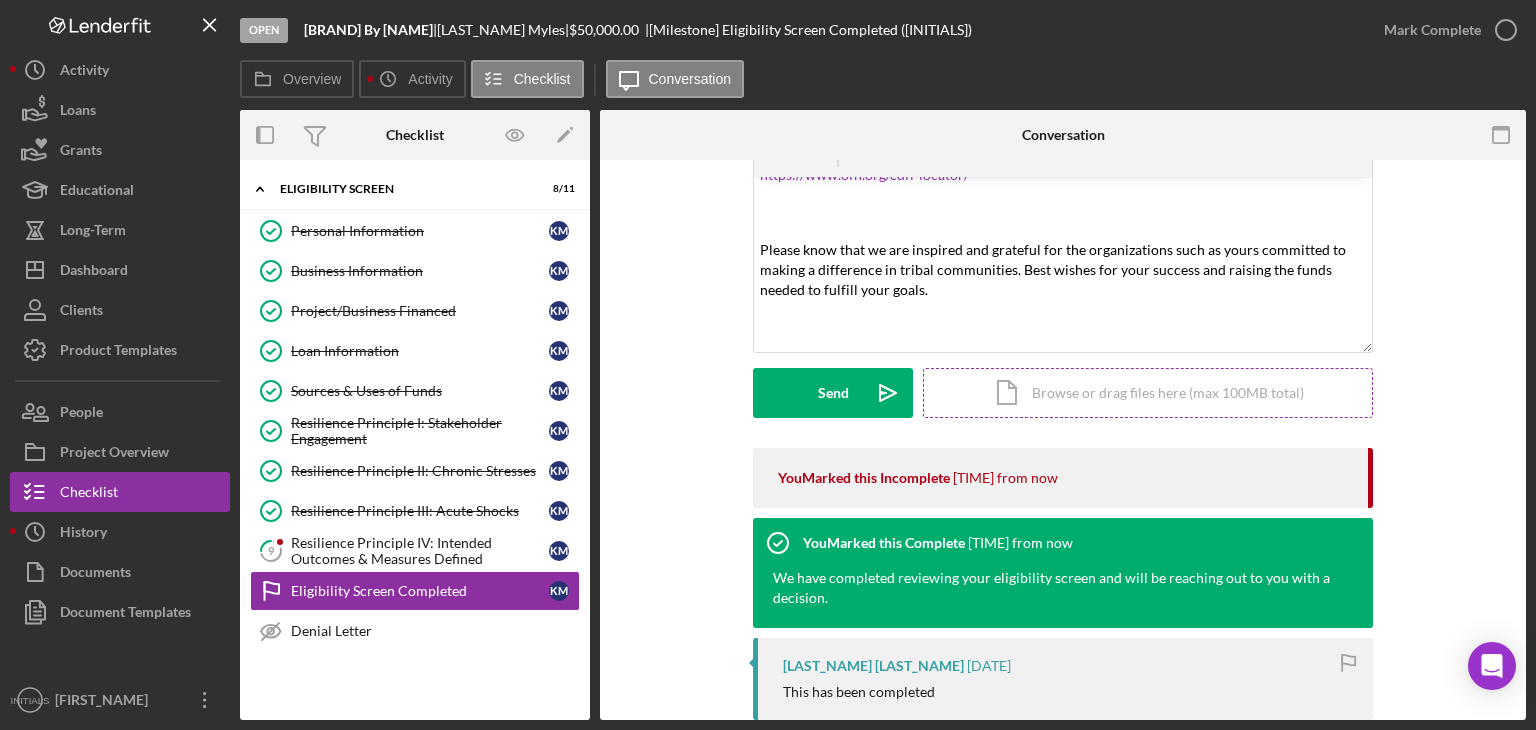 scroll, scrollTop: 0, scrollLeft: 0, axis: both 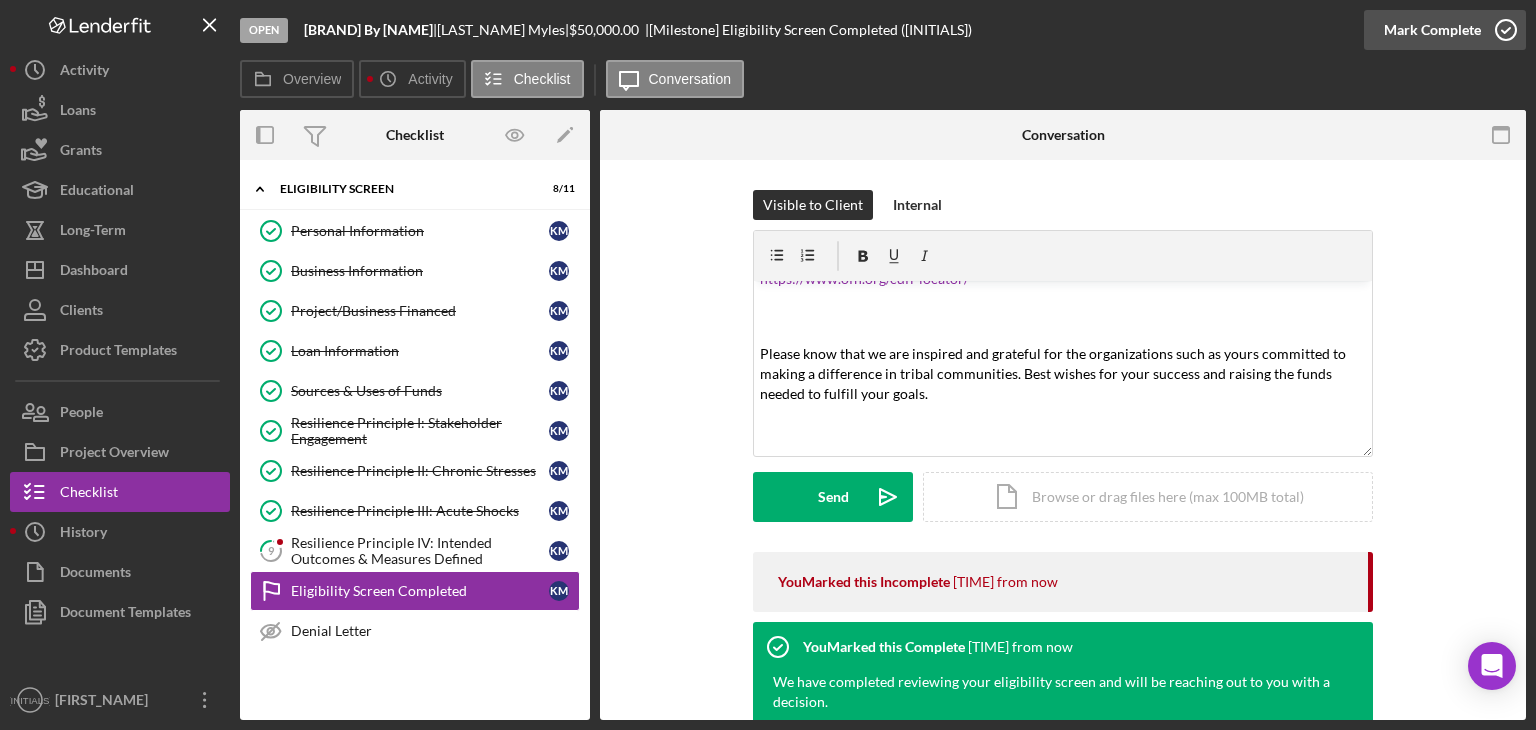 click on "Mark Complete" at bounding box center [1432, 30] 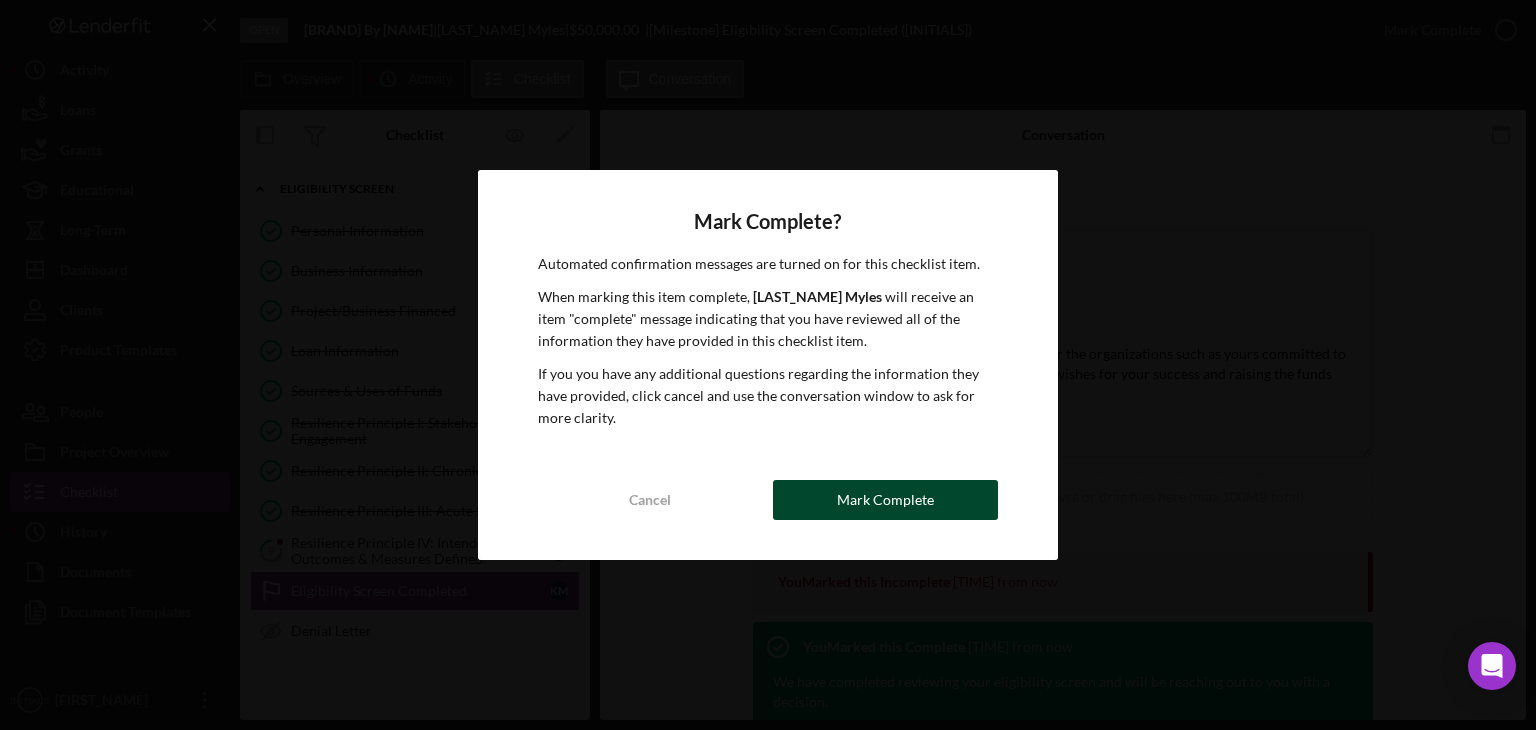 click on "Mark Complete" at bounding box center [885, 500] 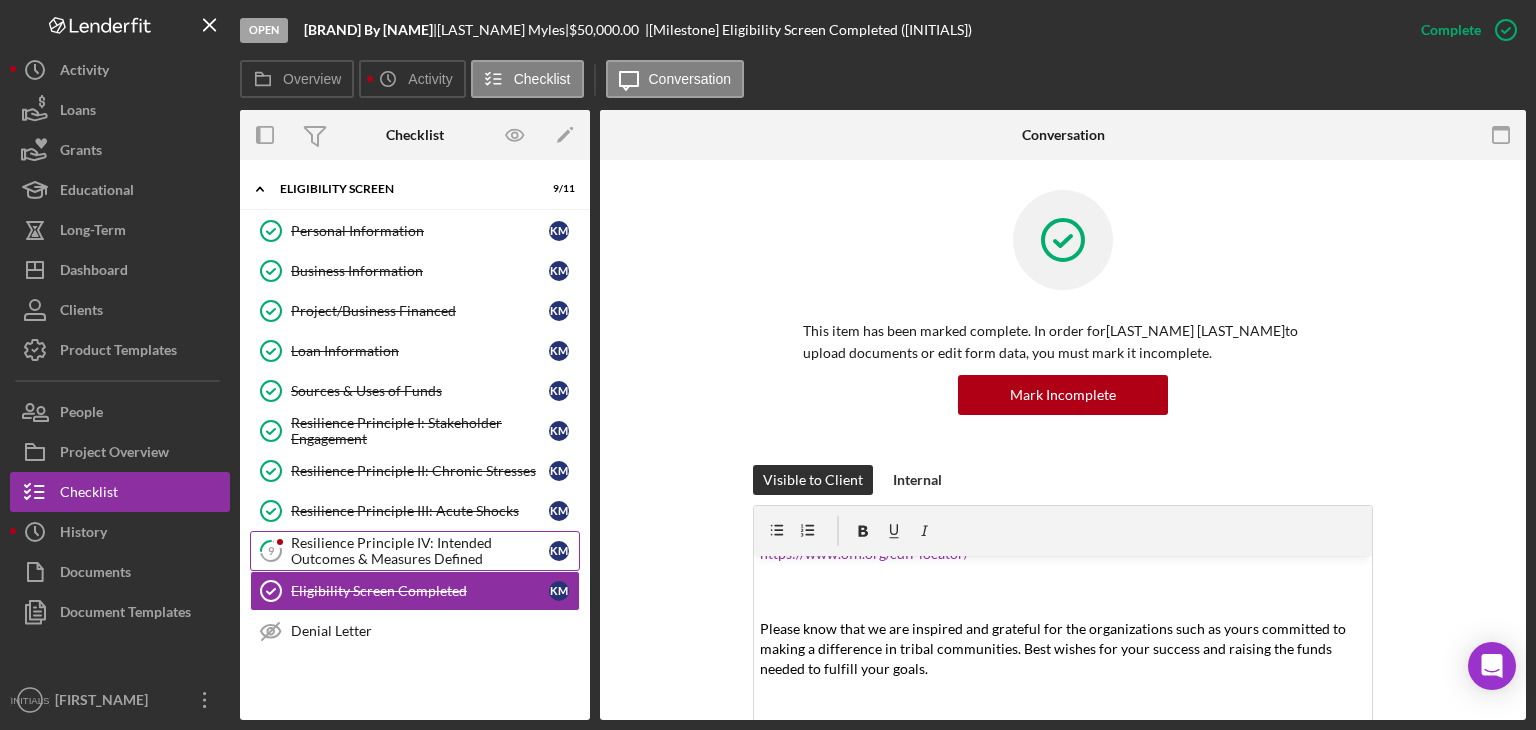 click on "Resilience Principle IV: Intended Outcomes & Measures Defined" at bounding box center [420, 551] 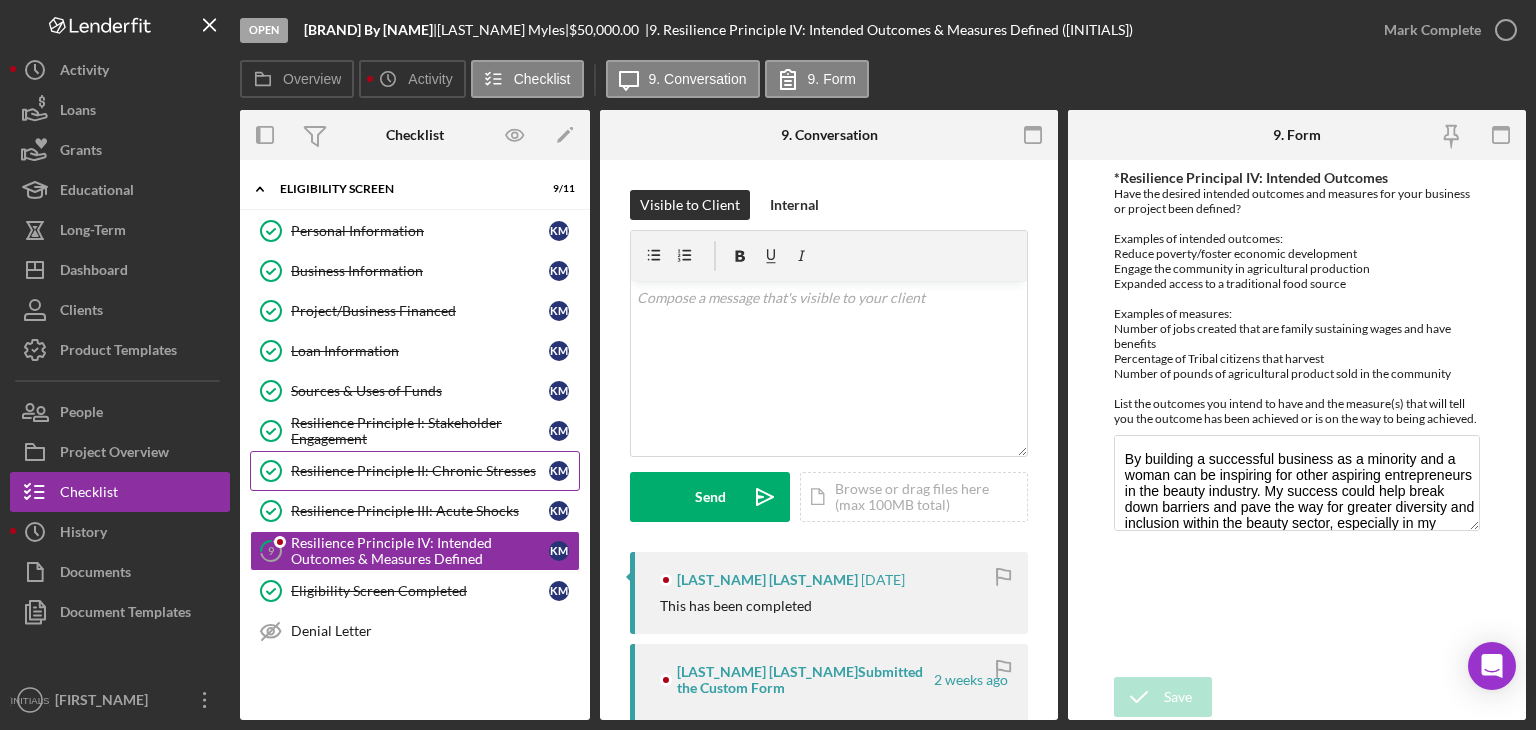 scroll, scrollTop: 142, scrollLeft: 0, axis: vertical 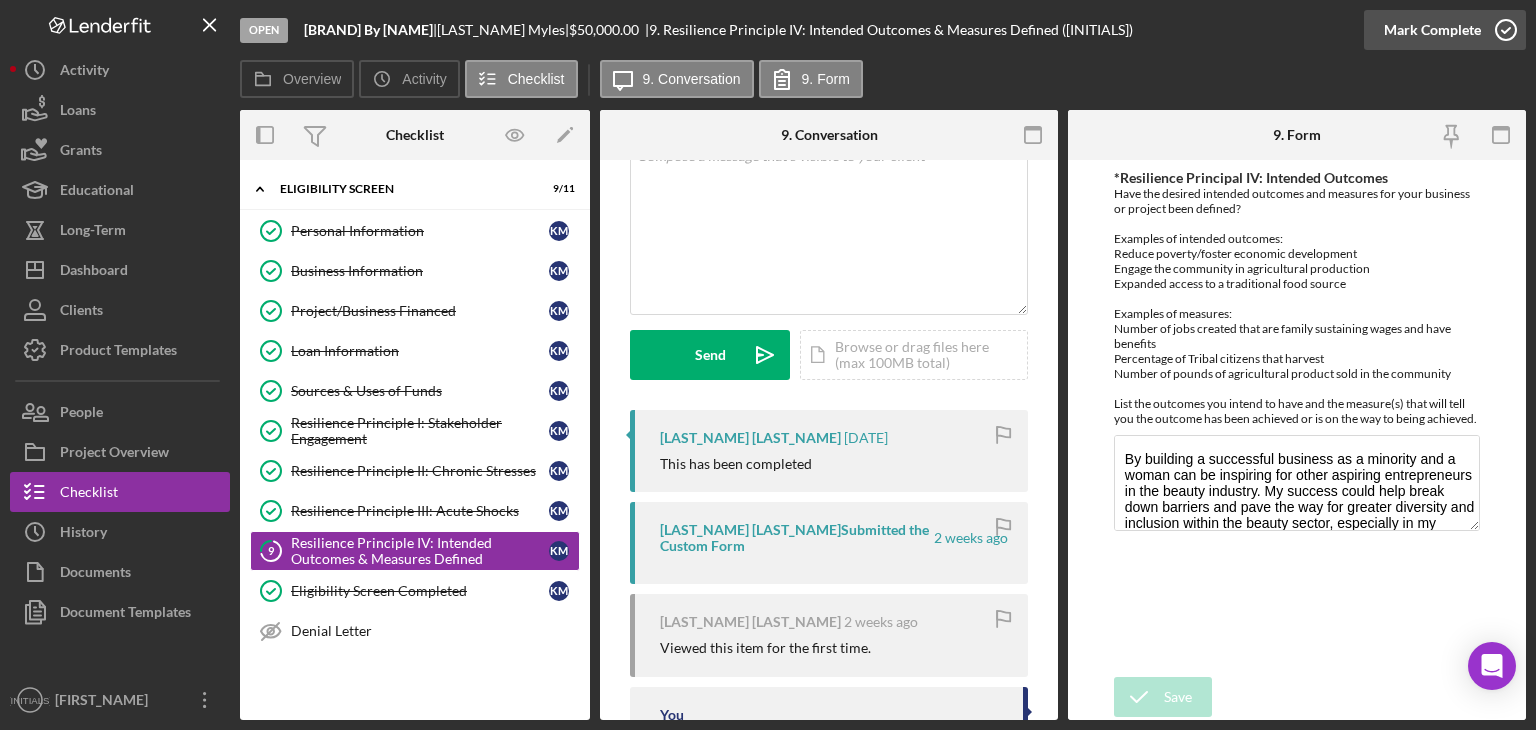 click on "Mark Complete" at bounding box center [1432, 30] 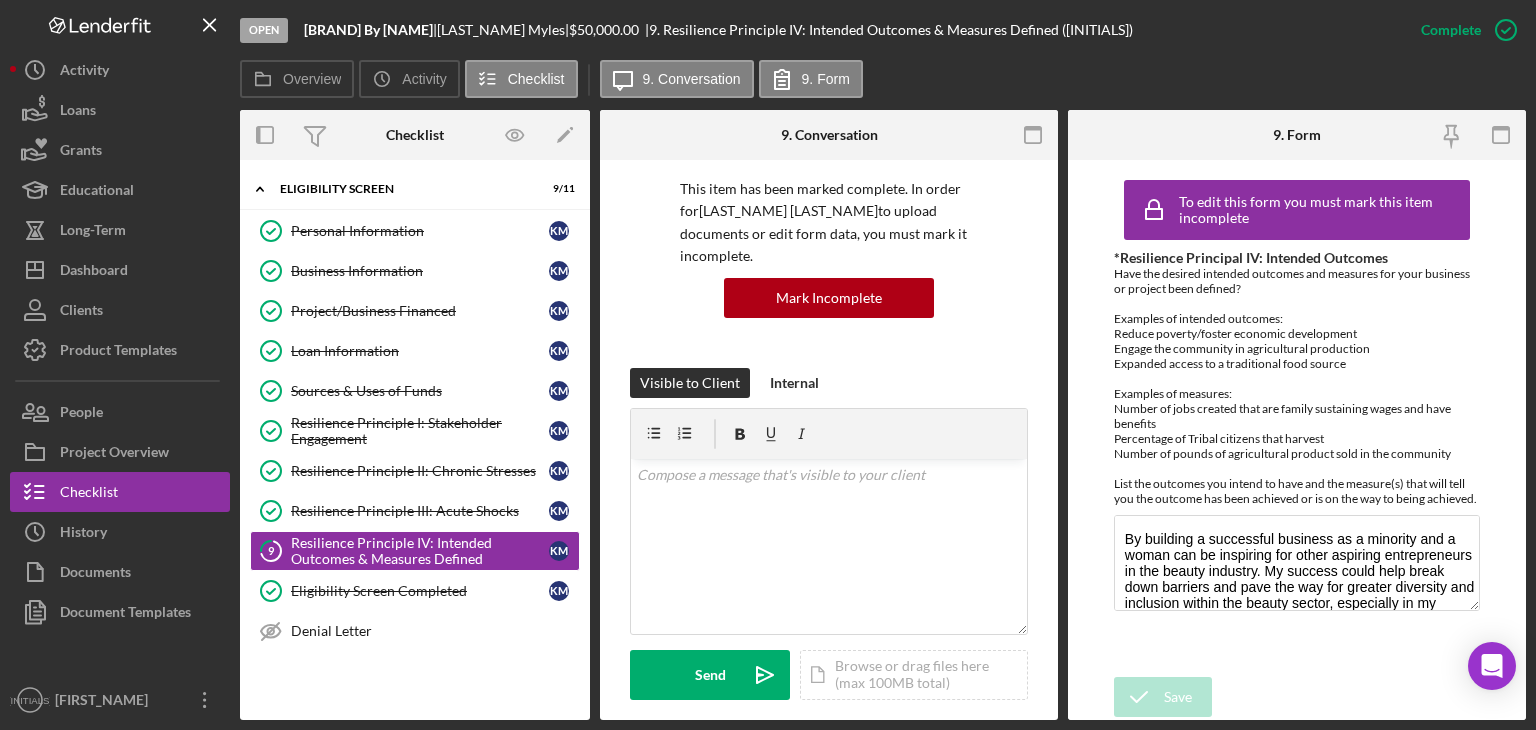 scroll, scrollTop: 440, scrollLeft: 0, axis: vertical 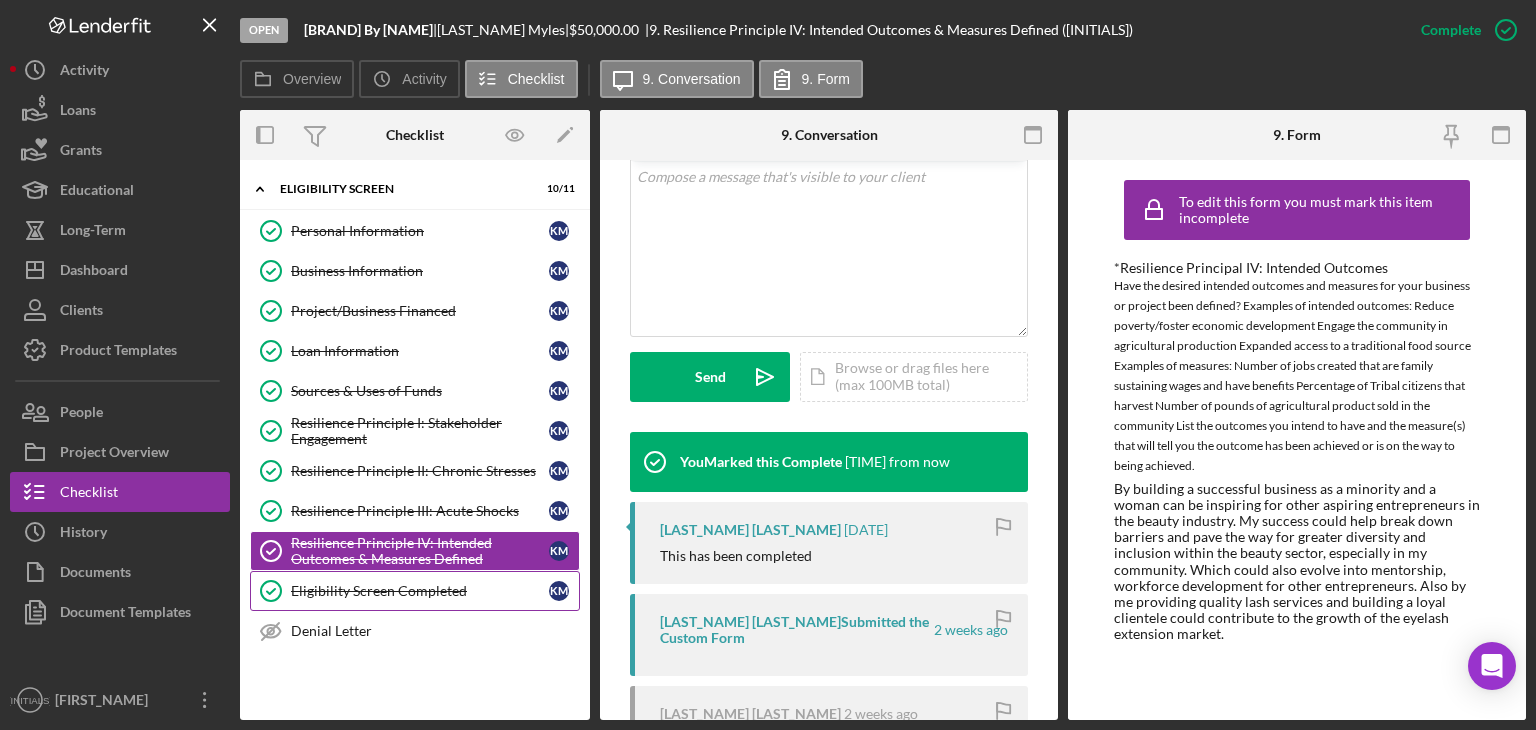 click on "Eligibility Screen Completed Eligibility Screen Completed [INITIALS]" at bounding box center [415, 591] 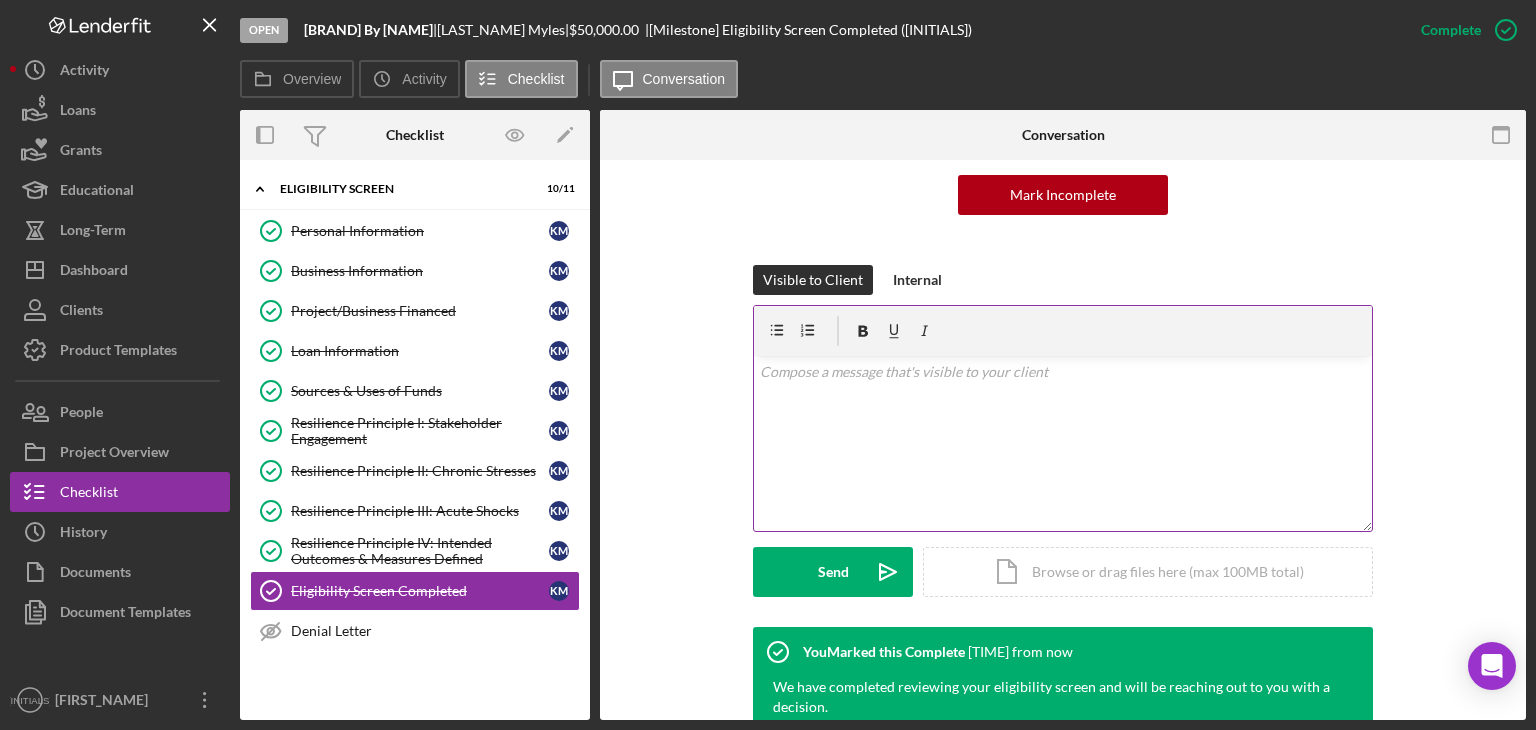 scroll, scrollTop: 199, scrollLeft: 0, axis: vertical 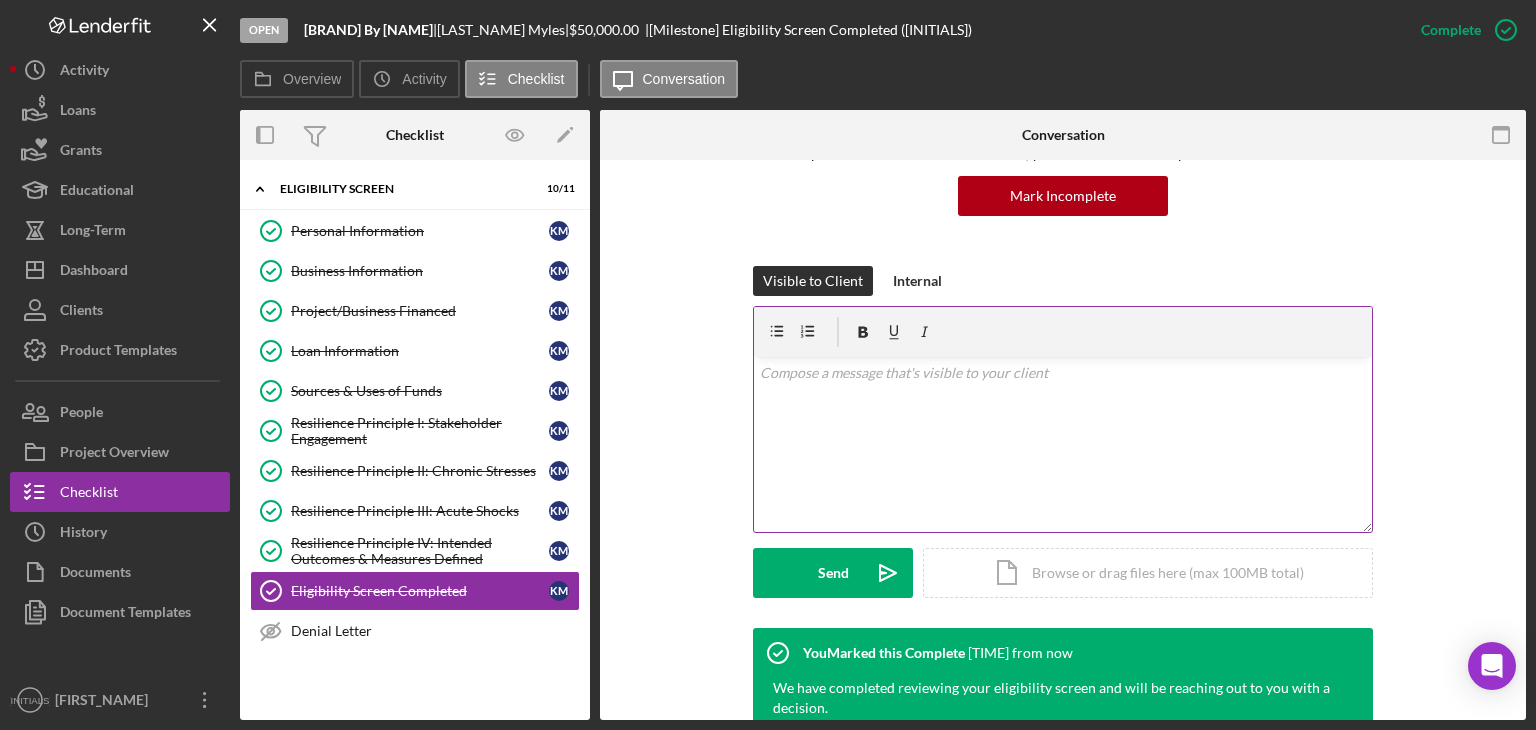 click on "v Color teal Color pink Remove color Add row above Add row below Add column before Add column after Merge cells Split cells Remove column Remove row Remove table" at bounding box center [1063, 444] 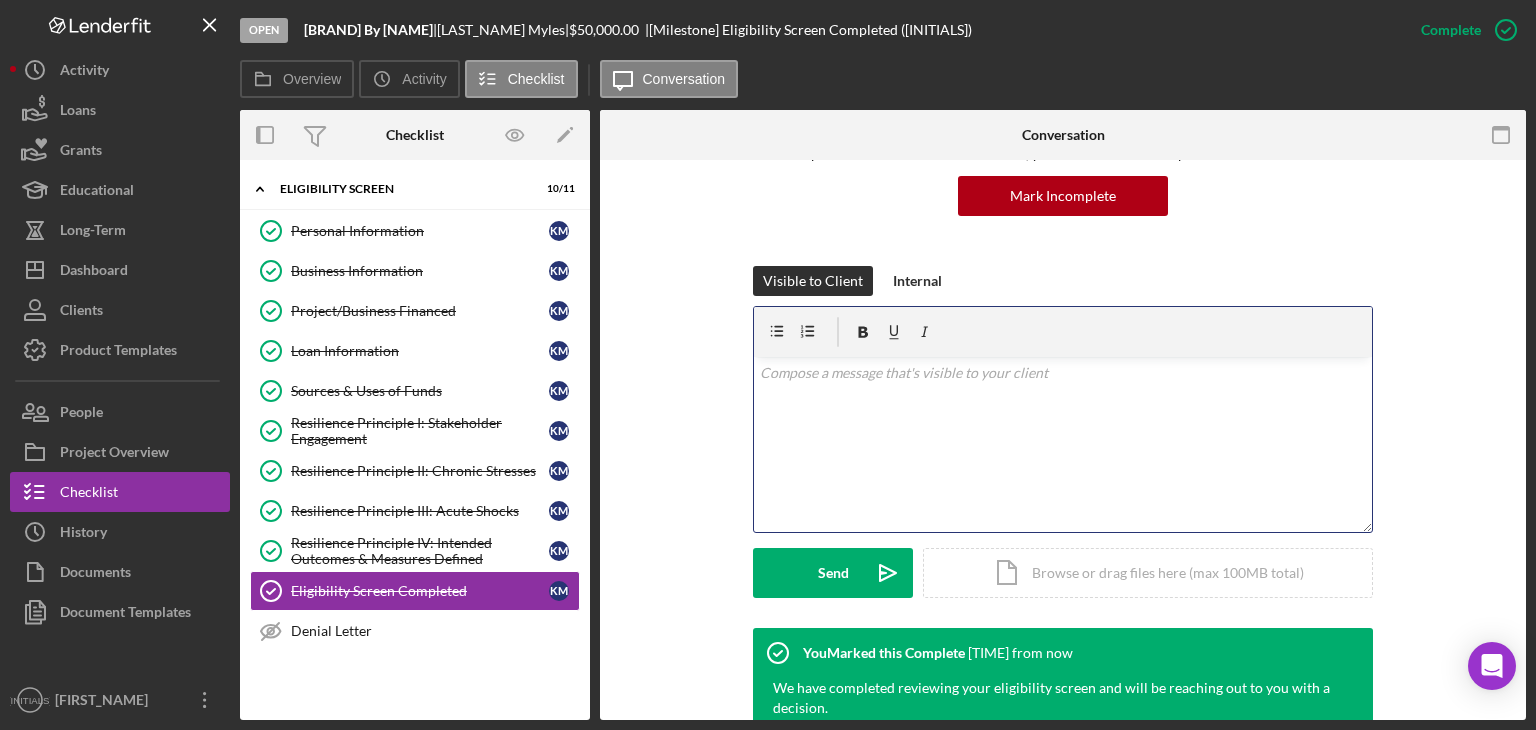 click on "v Color teal Color pink Remove color Add row above Add row below Add column before Add column after Merge cells Split cells Remove column Remove row Remove table" at bounding box center (1063, 444) 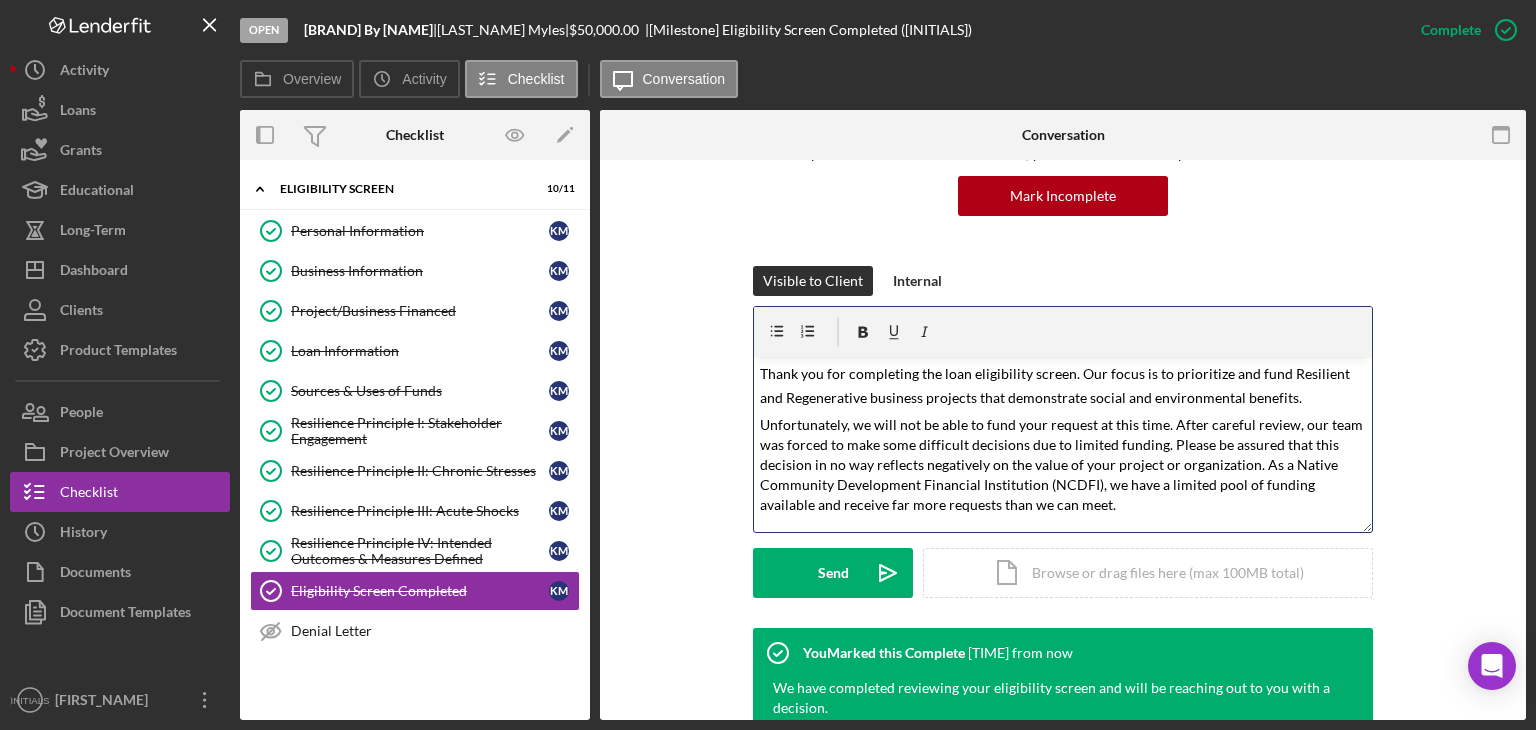 scroll, scrollTop: 472, scrollLeft: 0, axis: vertical 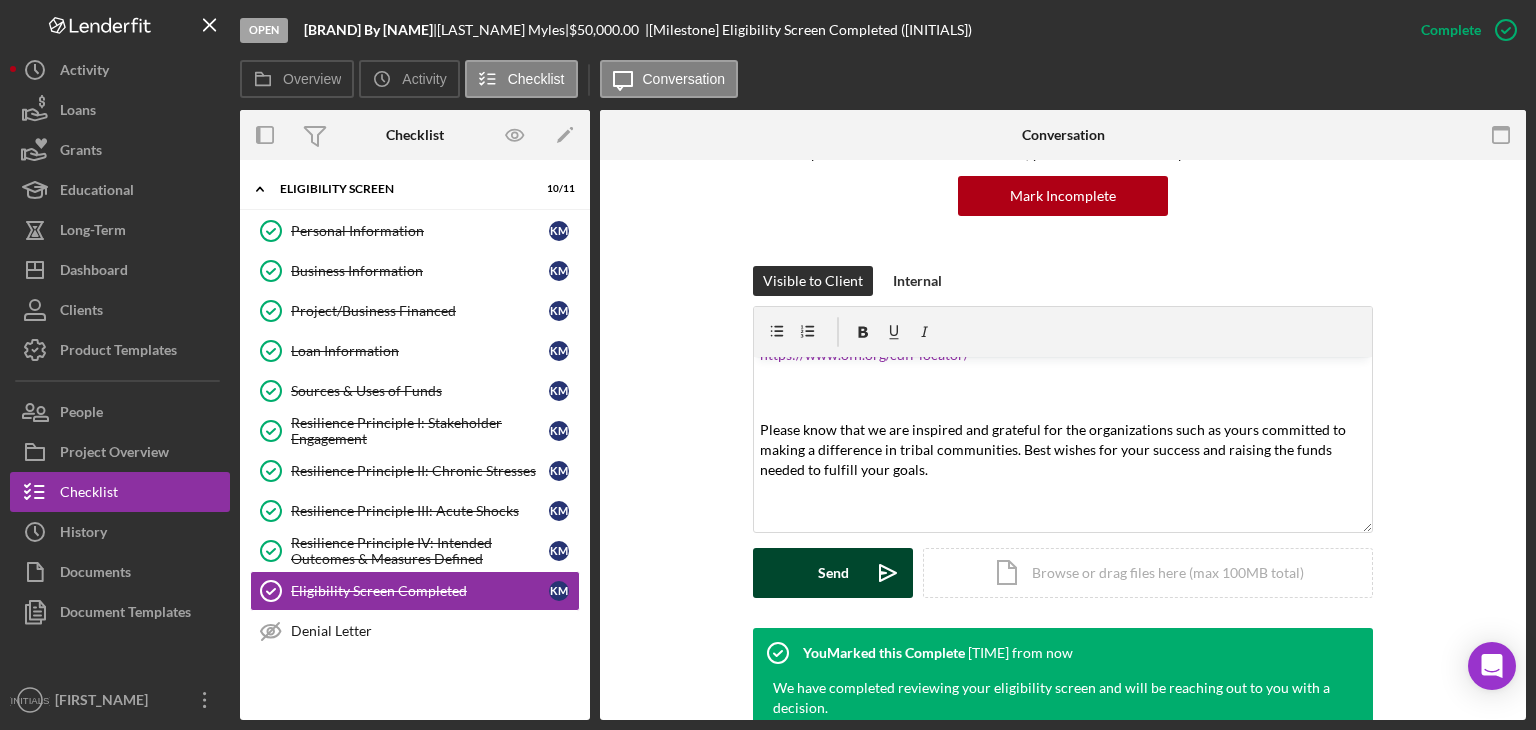 click on "Send" at bounding box center (833, 573) 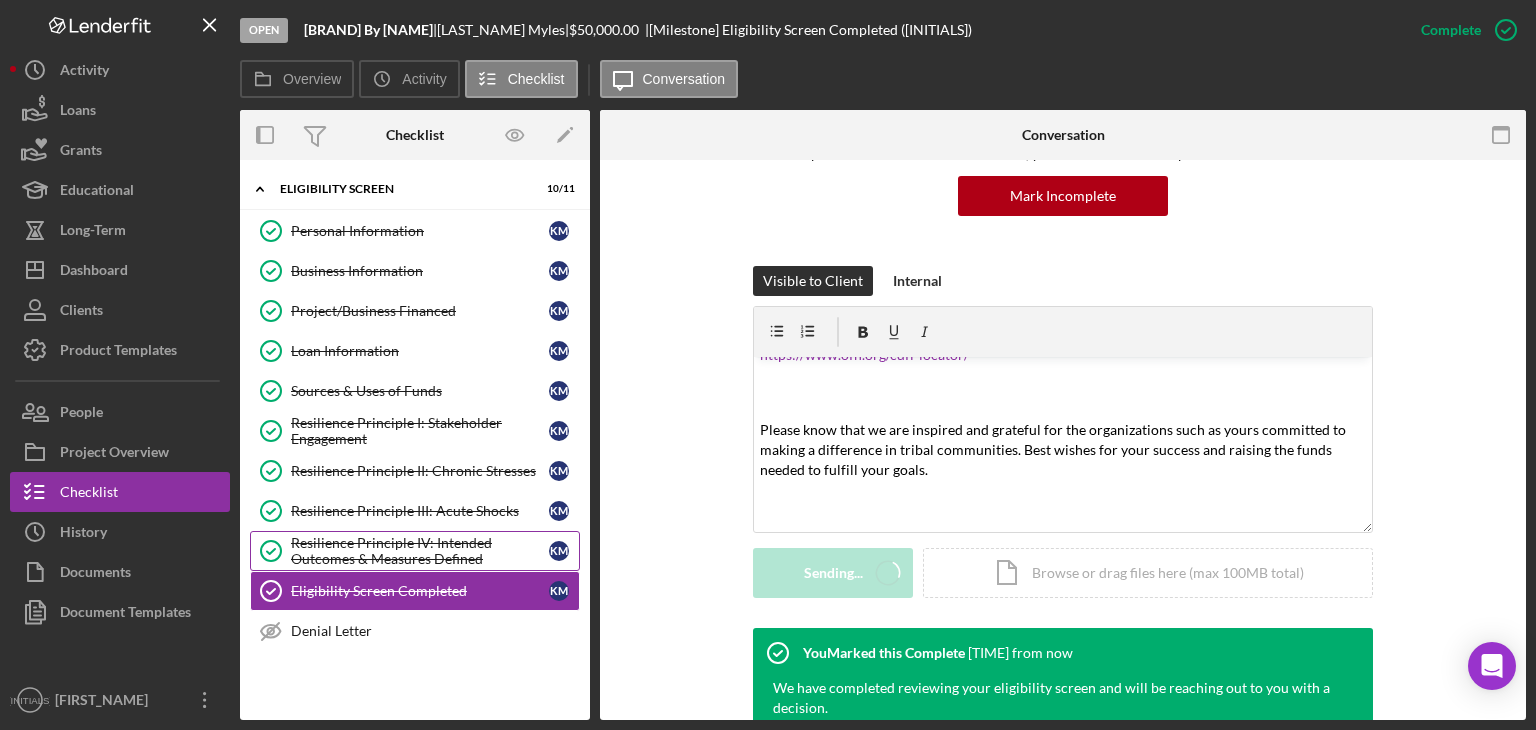 scroll, scrollTop: 0, scrollLeft: 0, axis: both 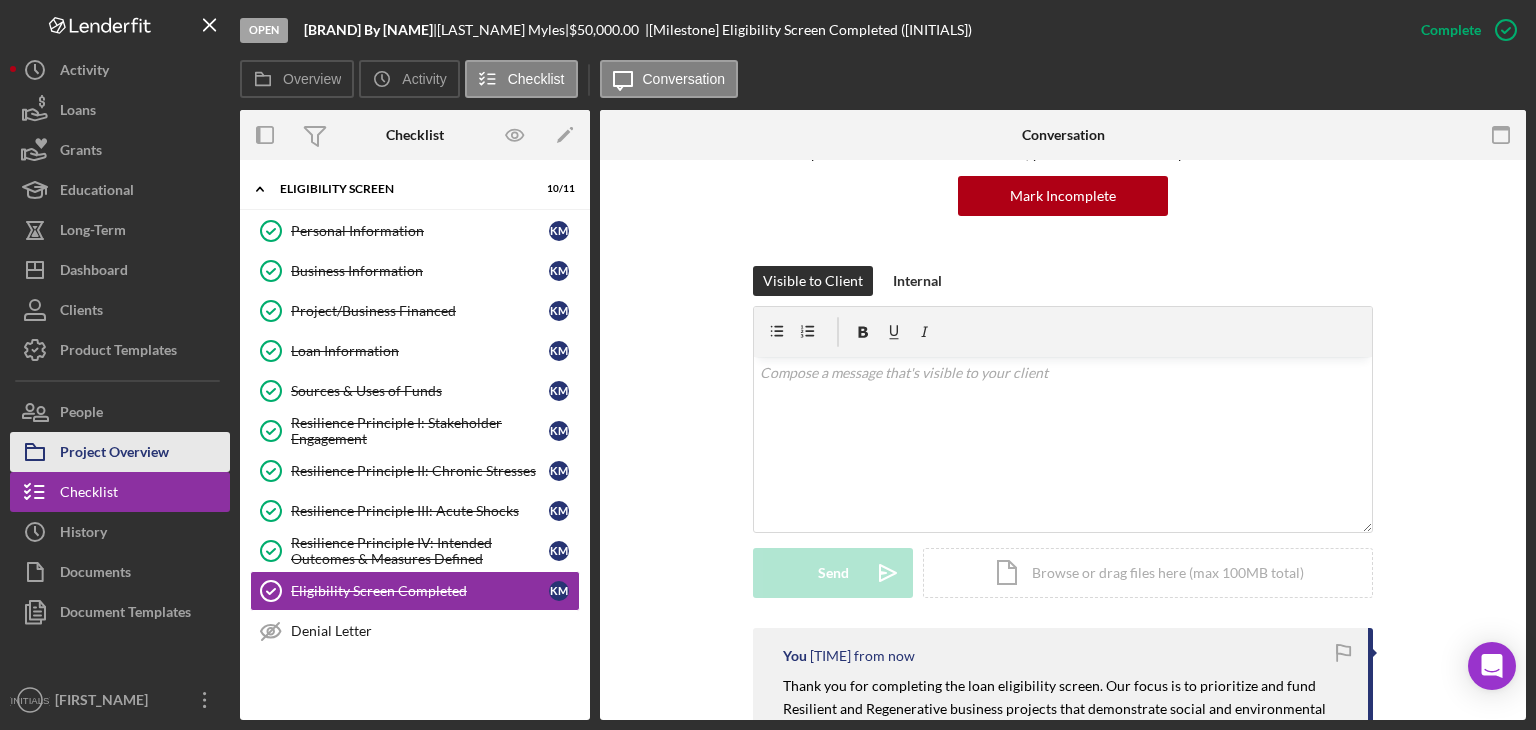 click on "Project Overview" at bounding box center (114, 454) 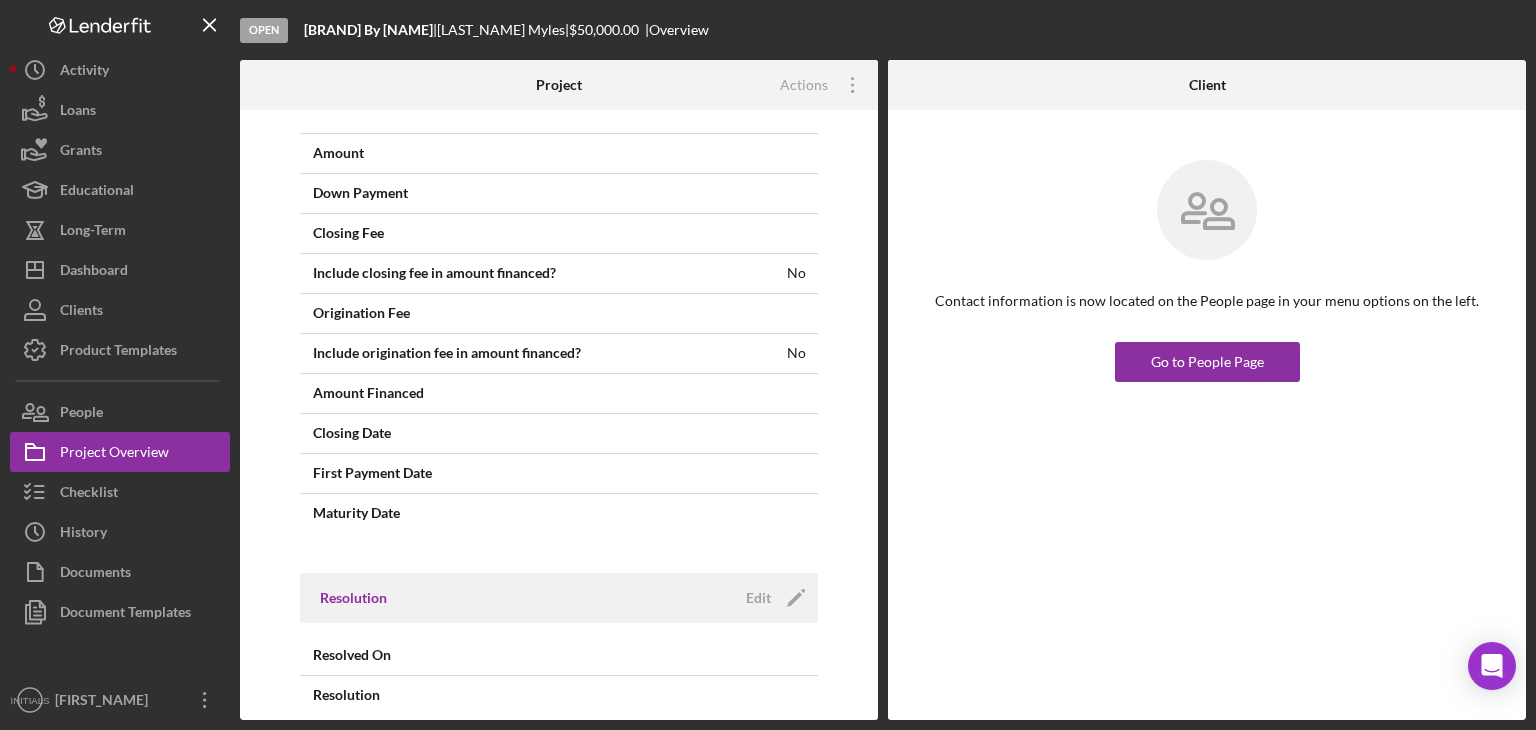 scroll, scrollTop: 1367, scrollLeft: 0, axis: vertical 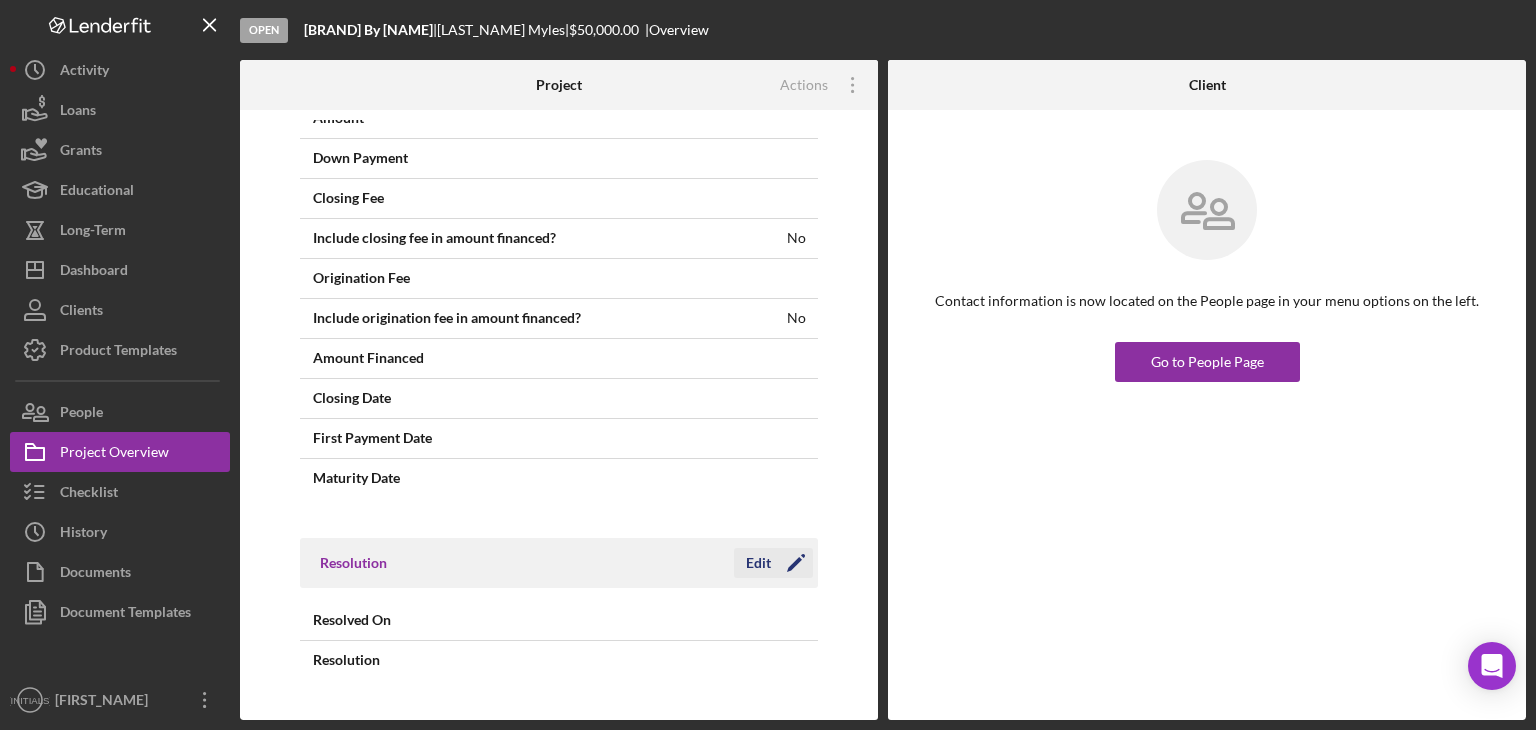 click on "Icon/Edit" 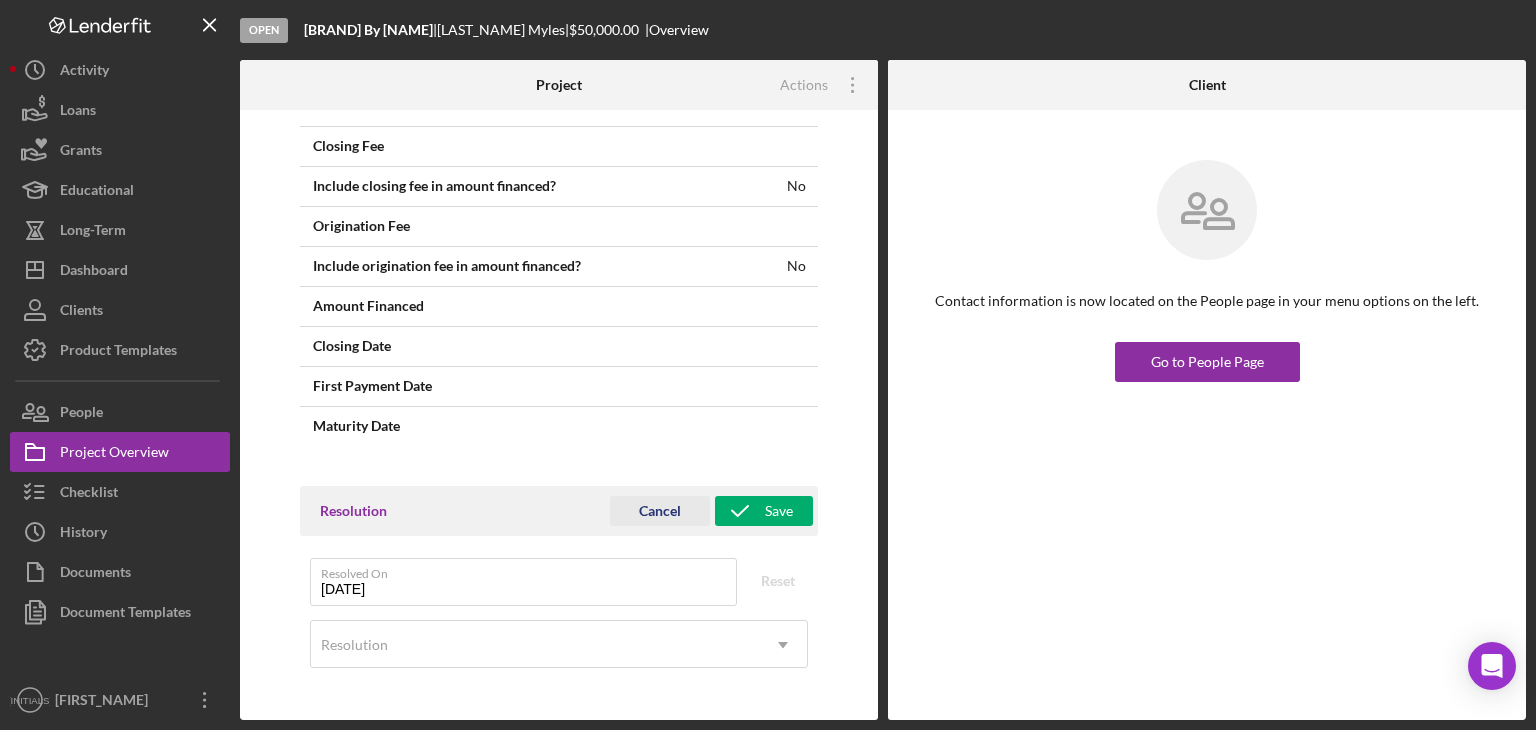 scroll, scrollTop: 1418, scrollLeft: 0, axis: vertical 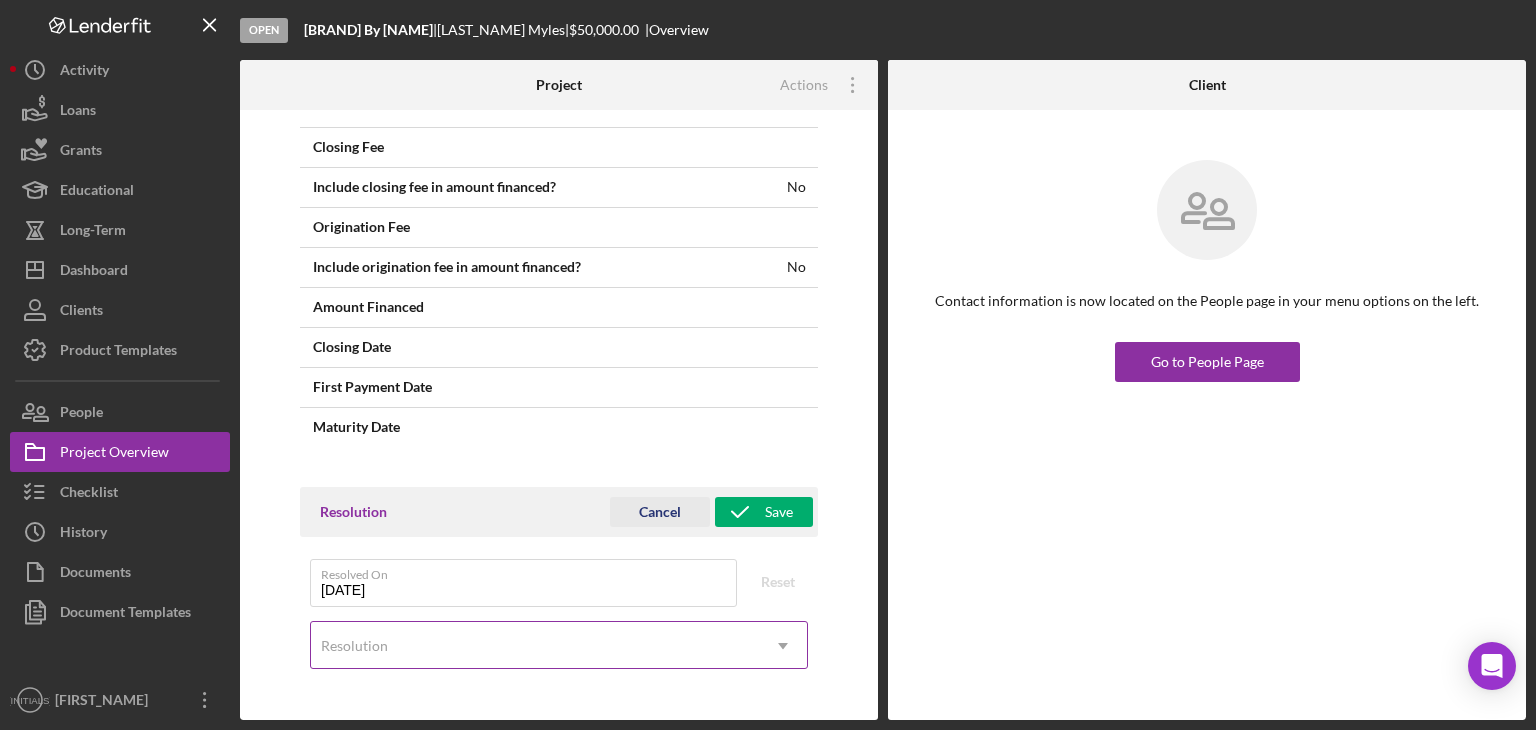 click on "Icon/Dropdown Arrow" 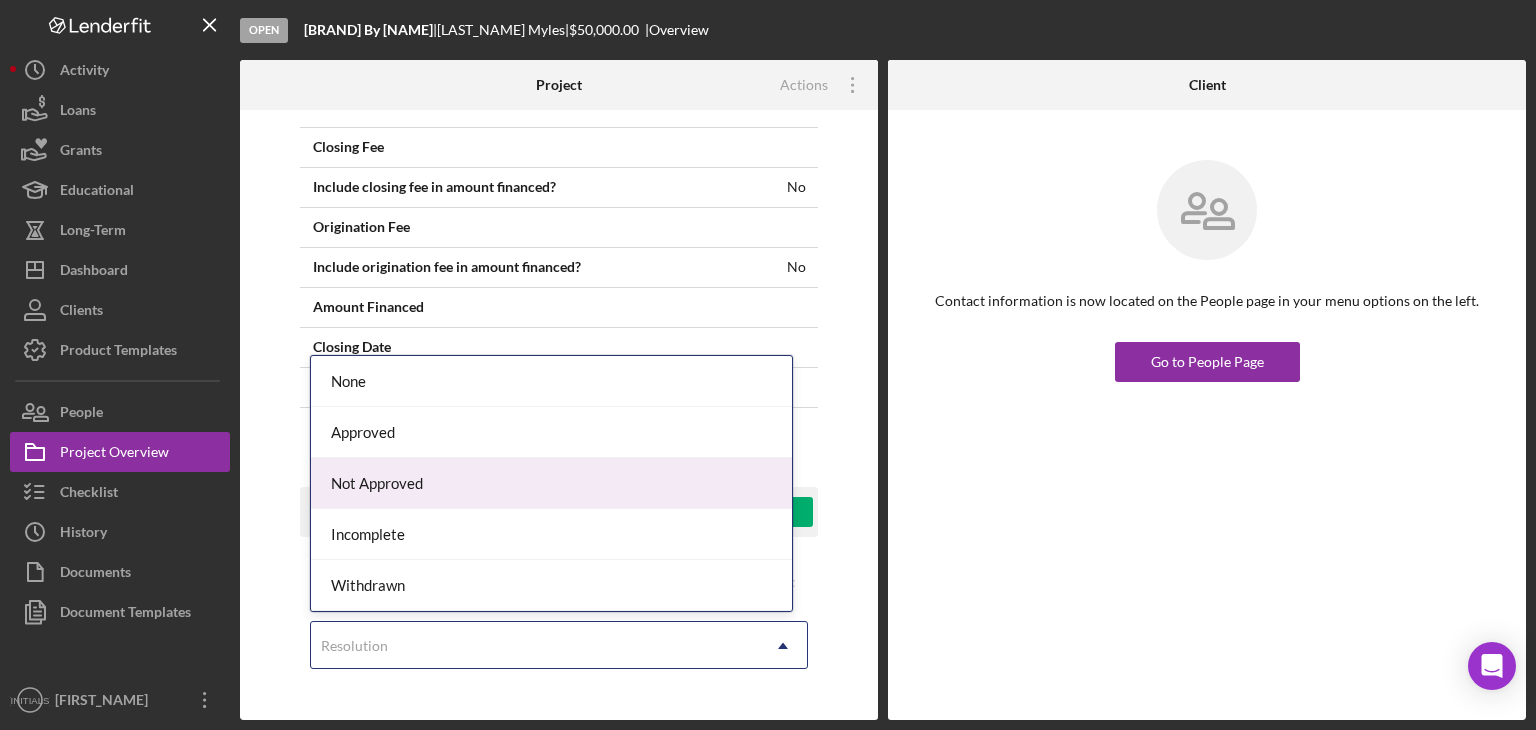 click on "Not Approved" at bounding box center (551, 483) 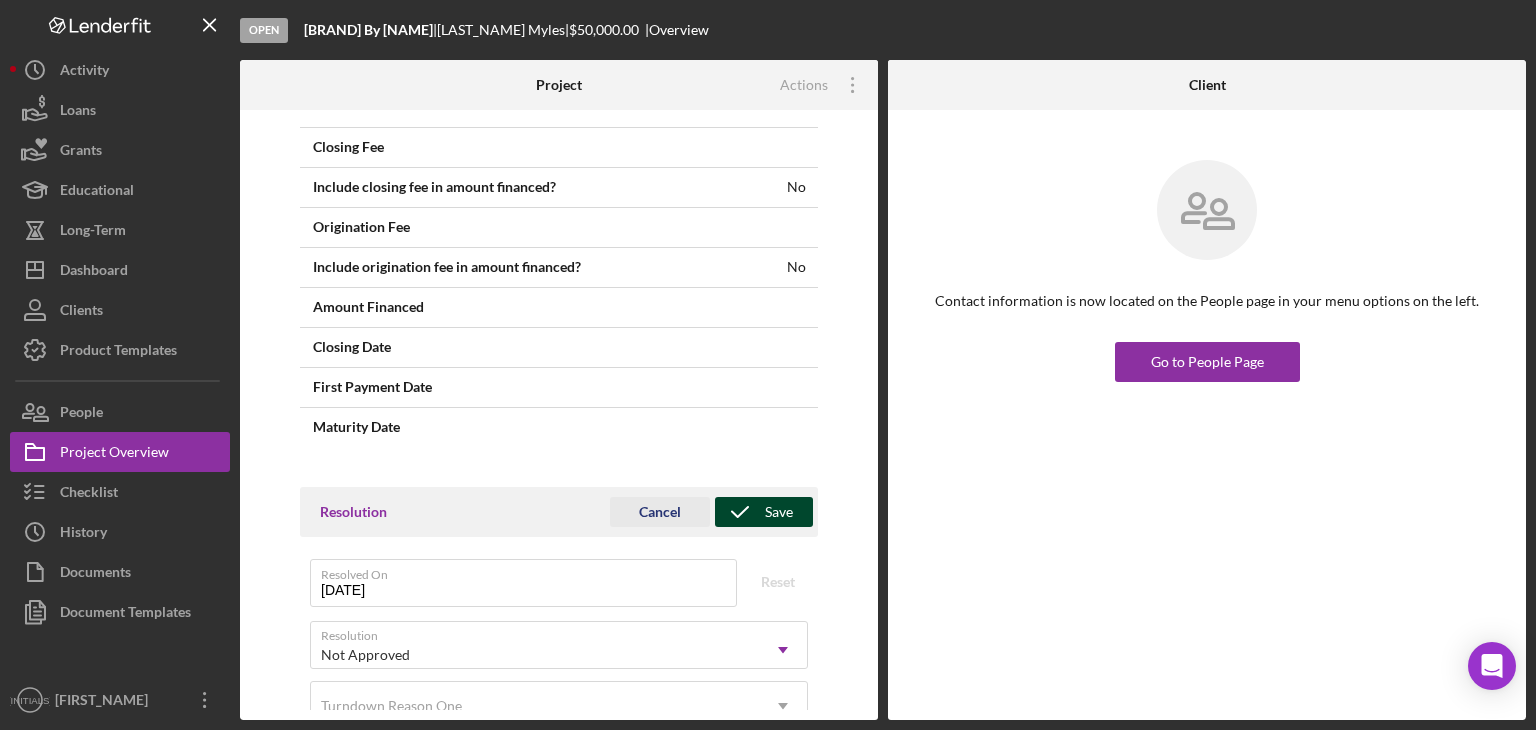 click on "Save" at bounding box center (779, 512) 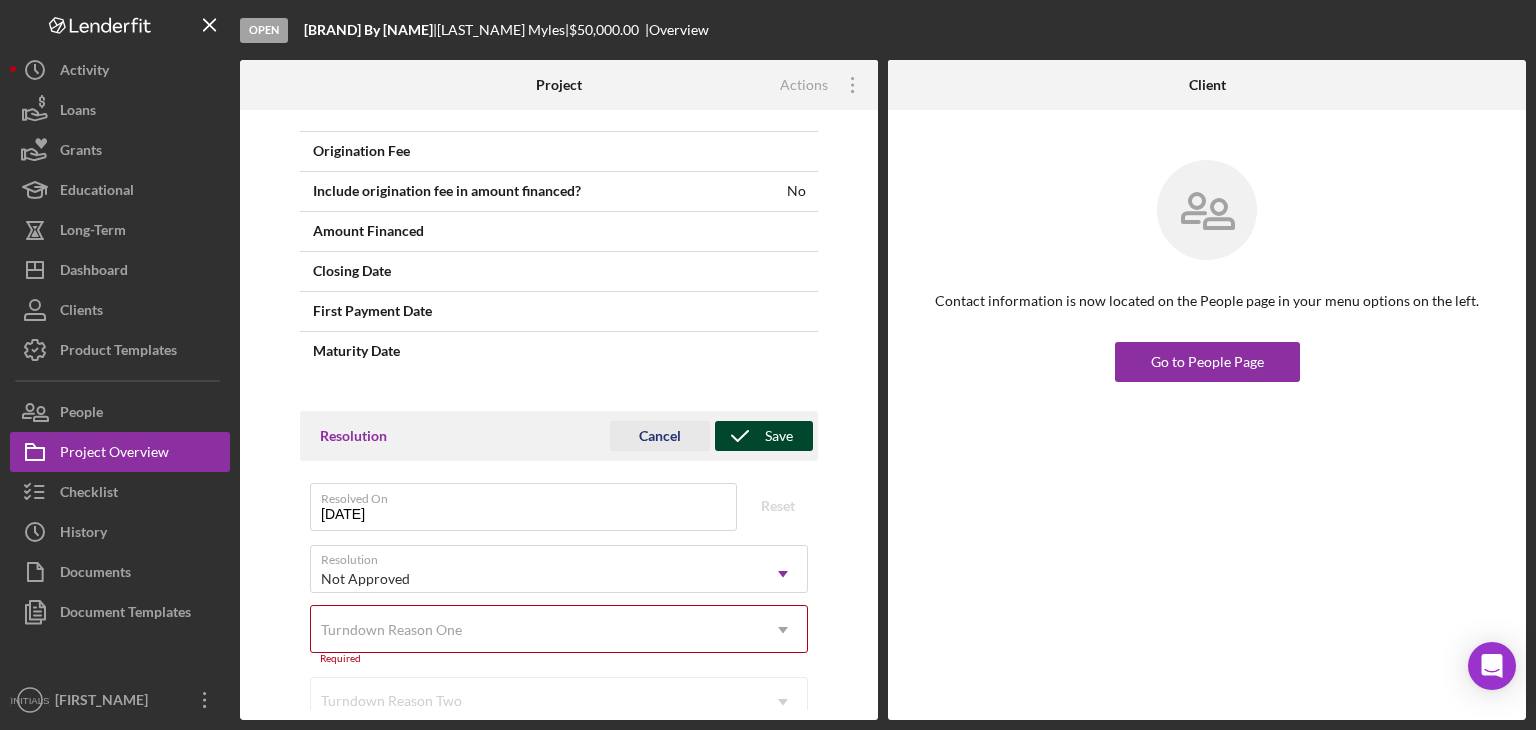 scroll, scrollTop: 1550, scrollLeft: 0, axis: vertical 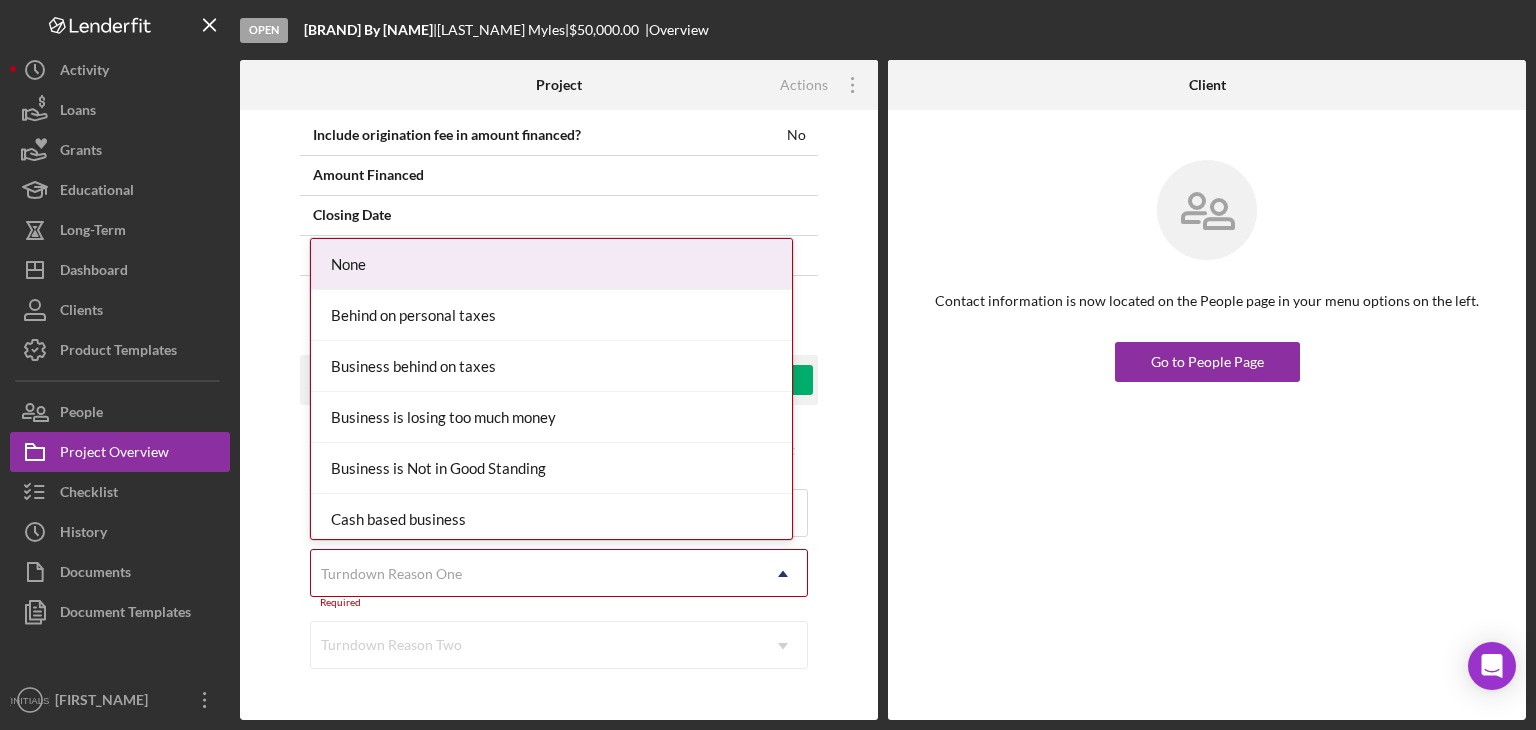 click on "Turndown Reason One" at bounding box center (535, 574) 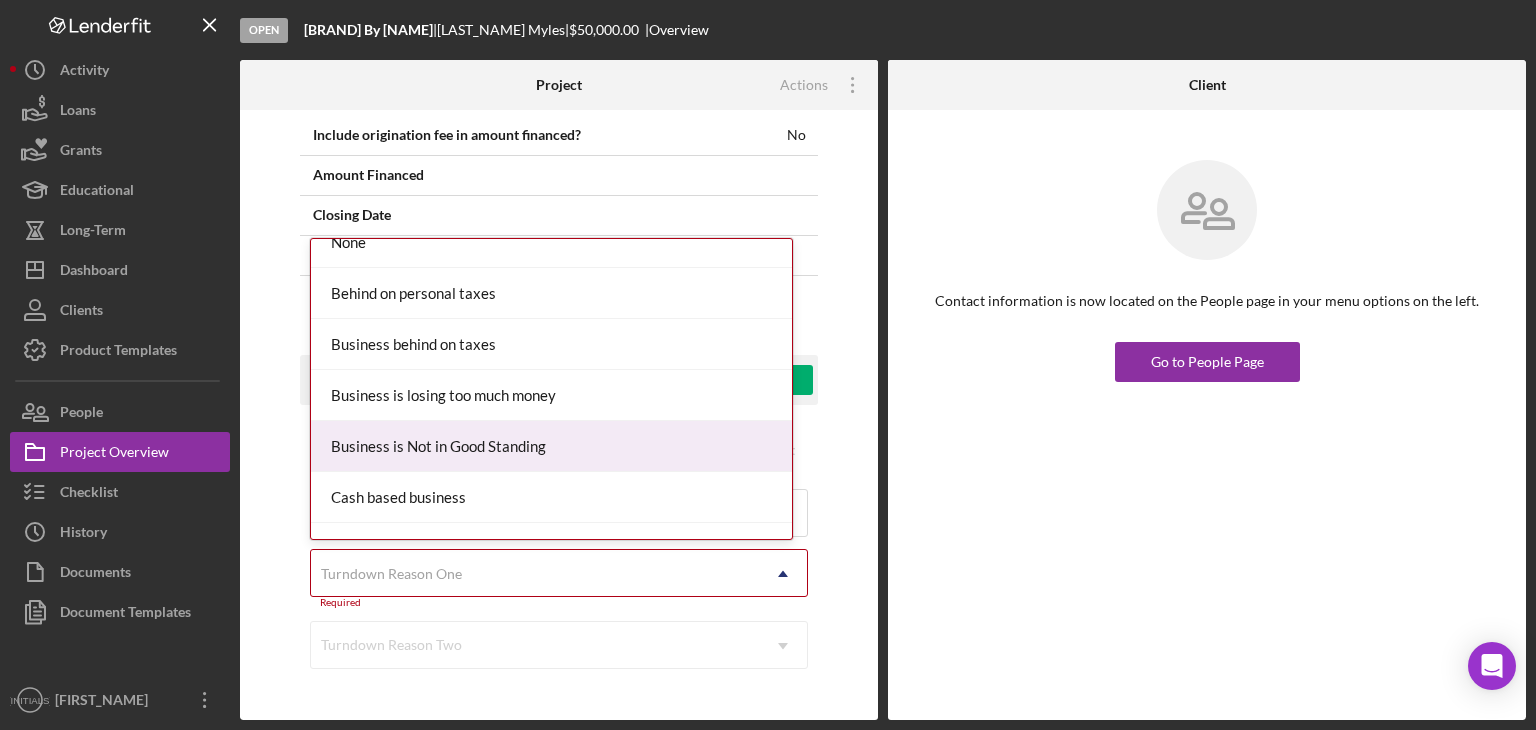 scroll, scrollTop: 0, scrollLeft: 0, axis: both 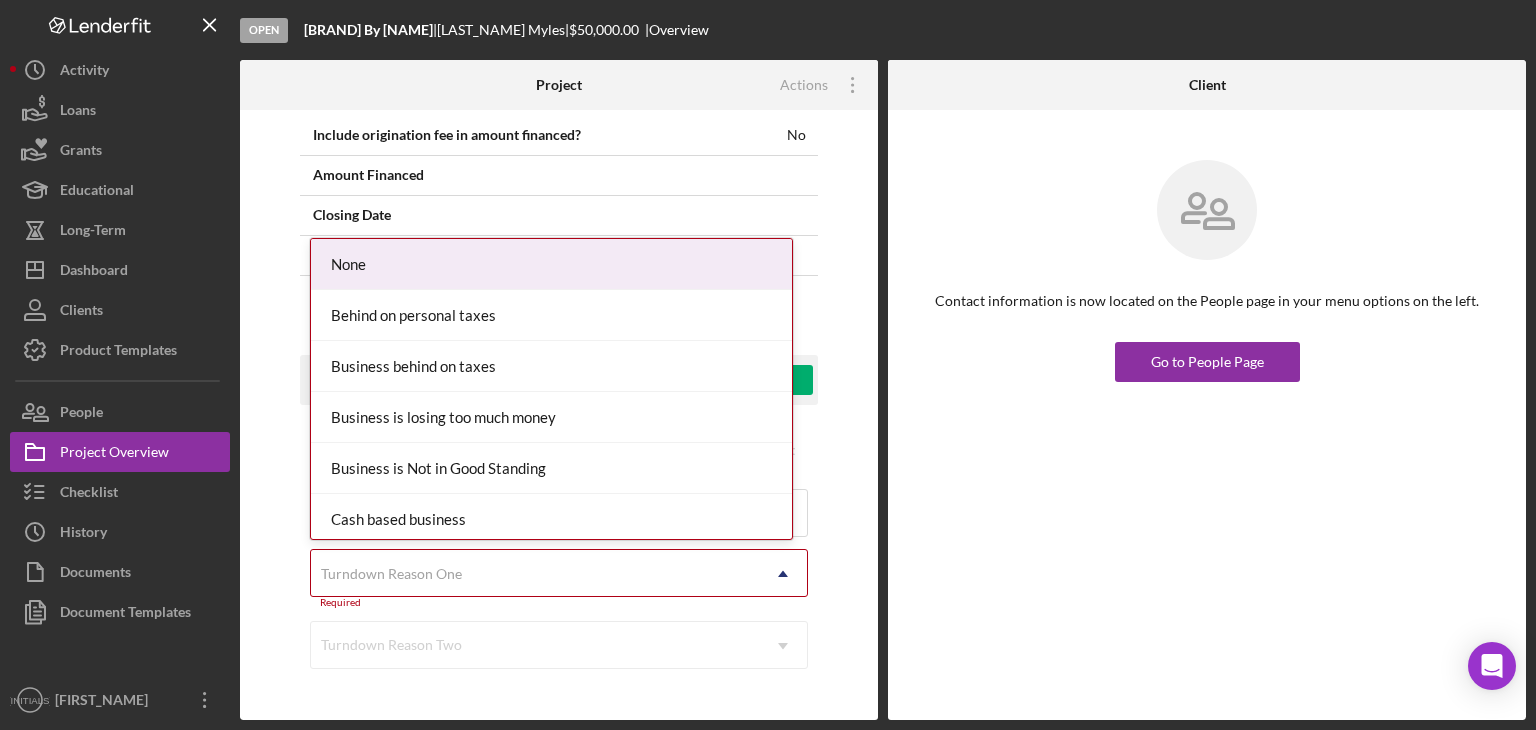 click on "None" at bounding box center (551, 264) 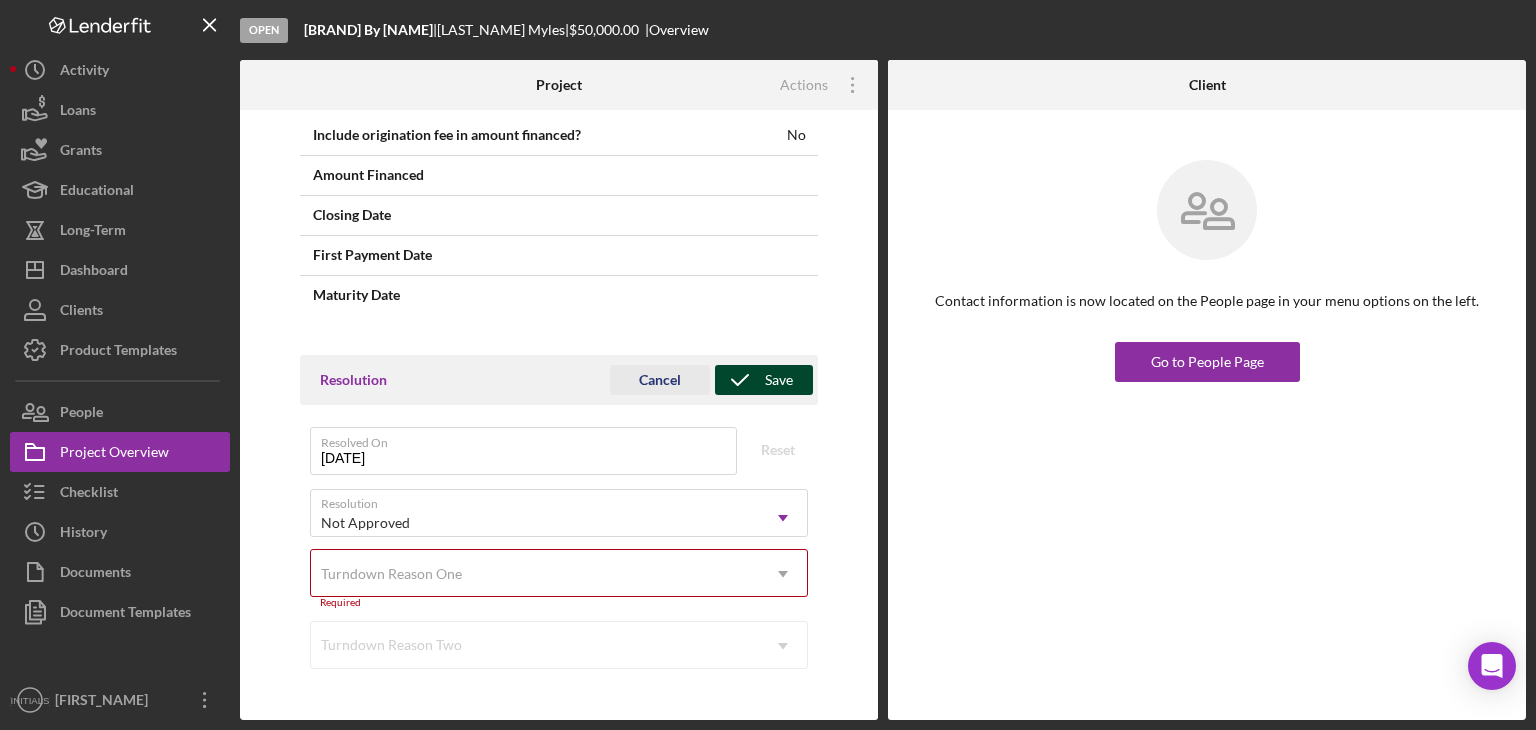 click on "Save" at bounding box center (779, 380) 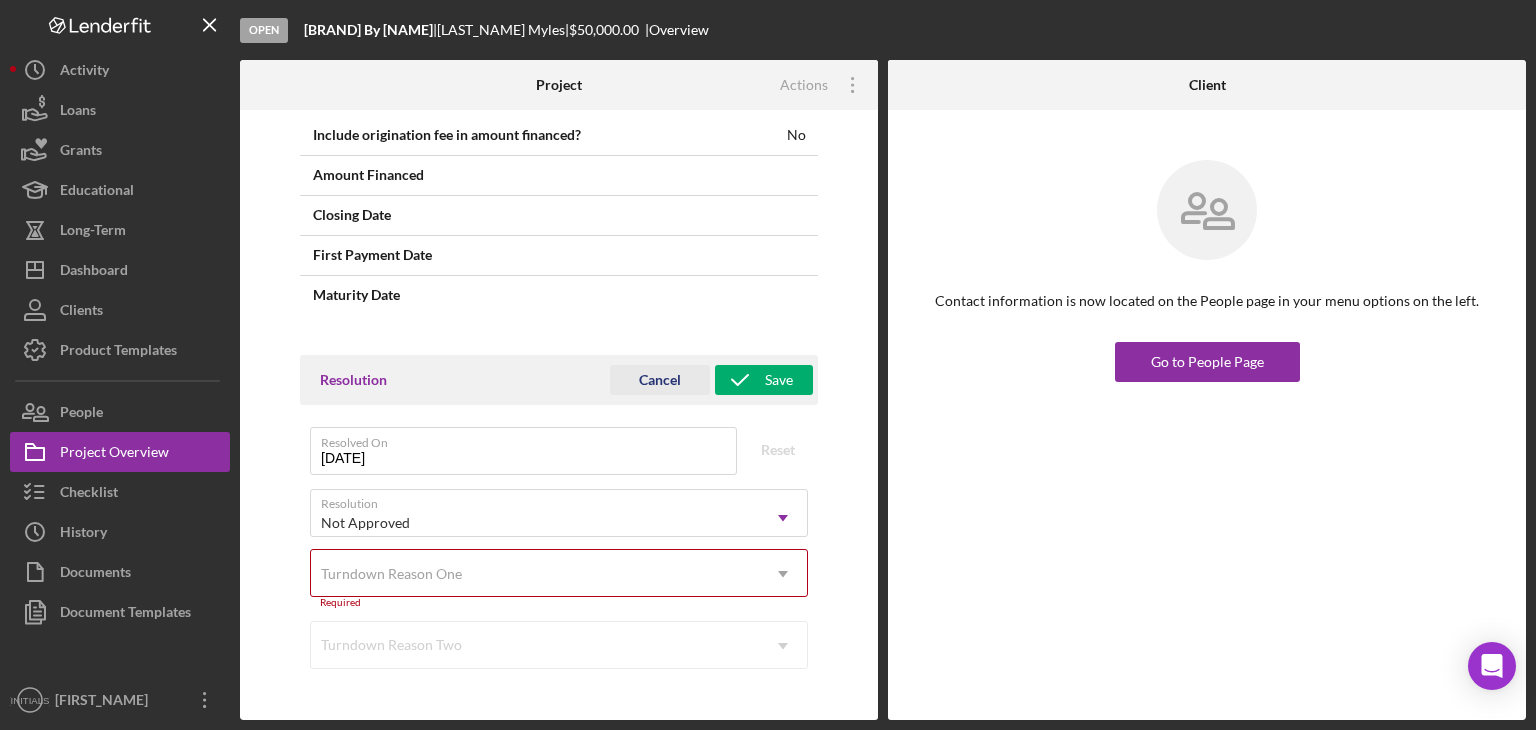 click on "Turndown Reason One" at bounding box center [535, 574] 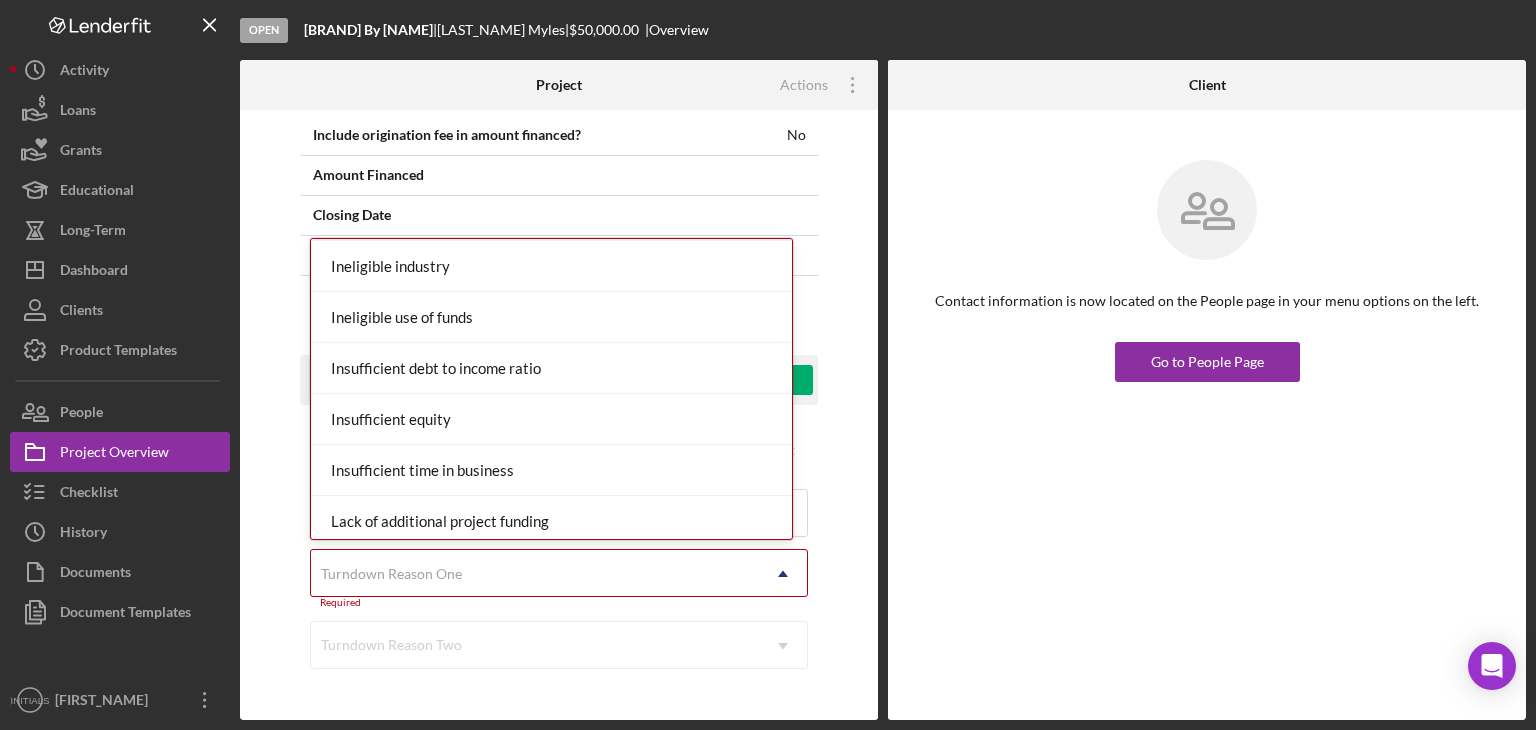 scroll, scrollTop: 714, scrollLeft: 0, axis: vertical 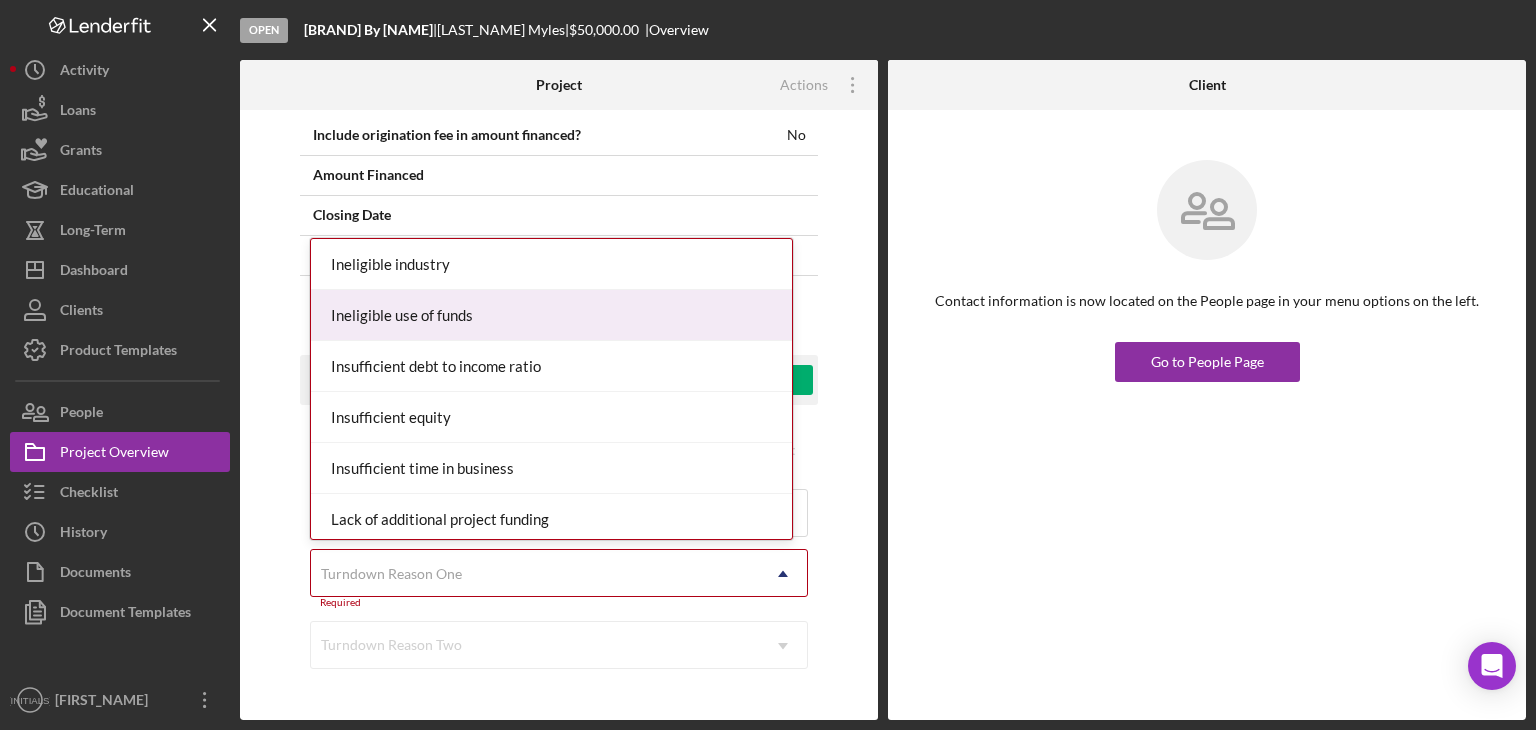 click on "Ineligible industry" at bounding box center (551, 264) 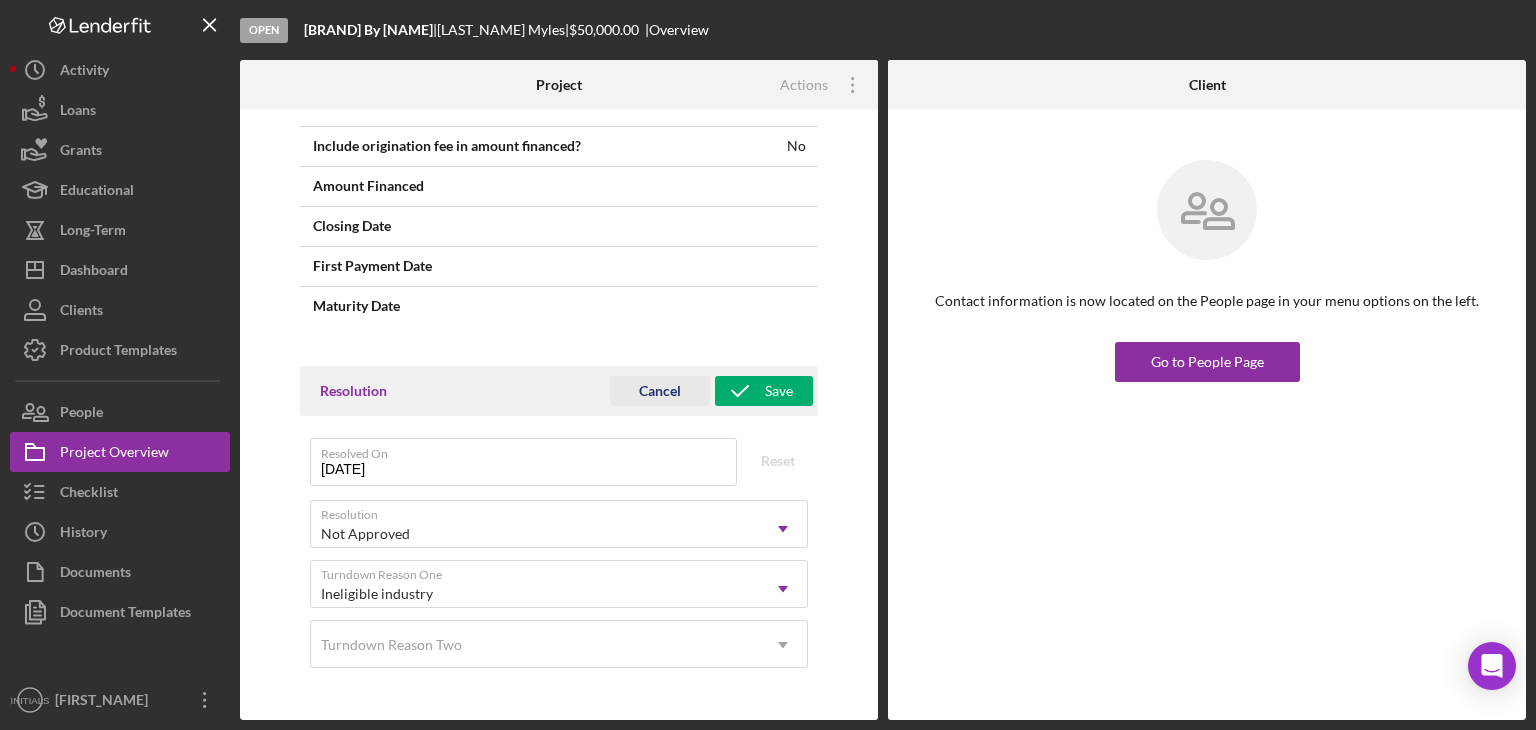 scroll, scrollTop: 1539, scrollLeft: 0, axis: vertical 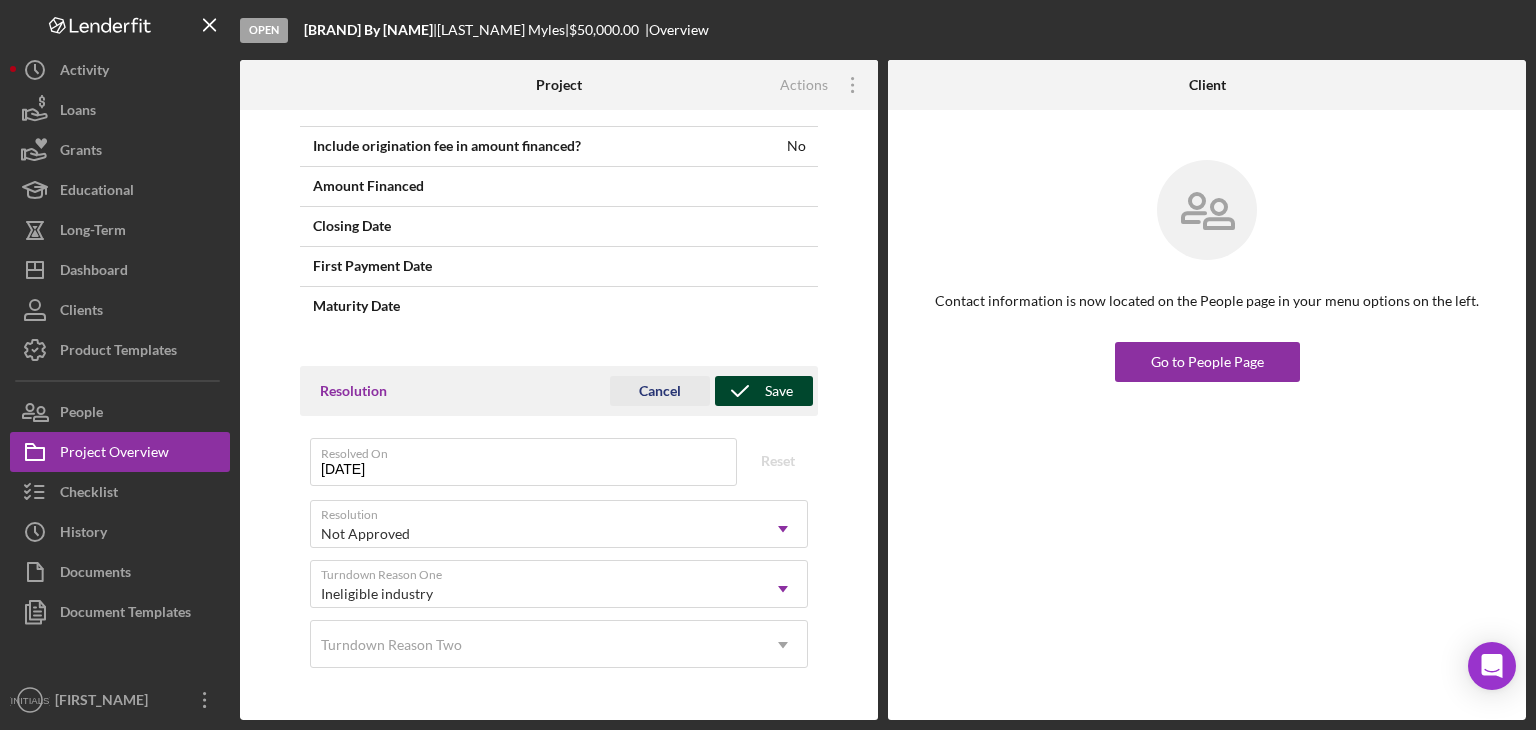 click on "Save" at bounding box center [779, 391] 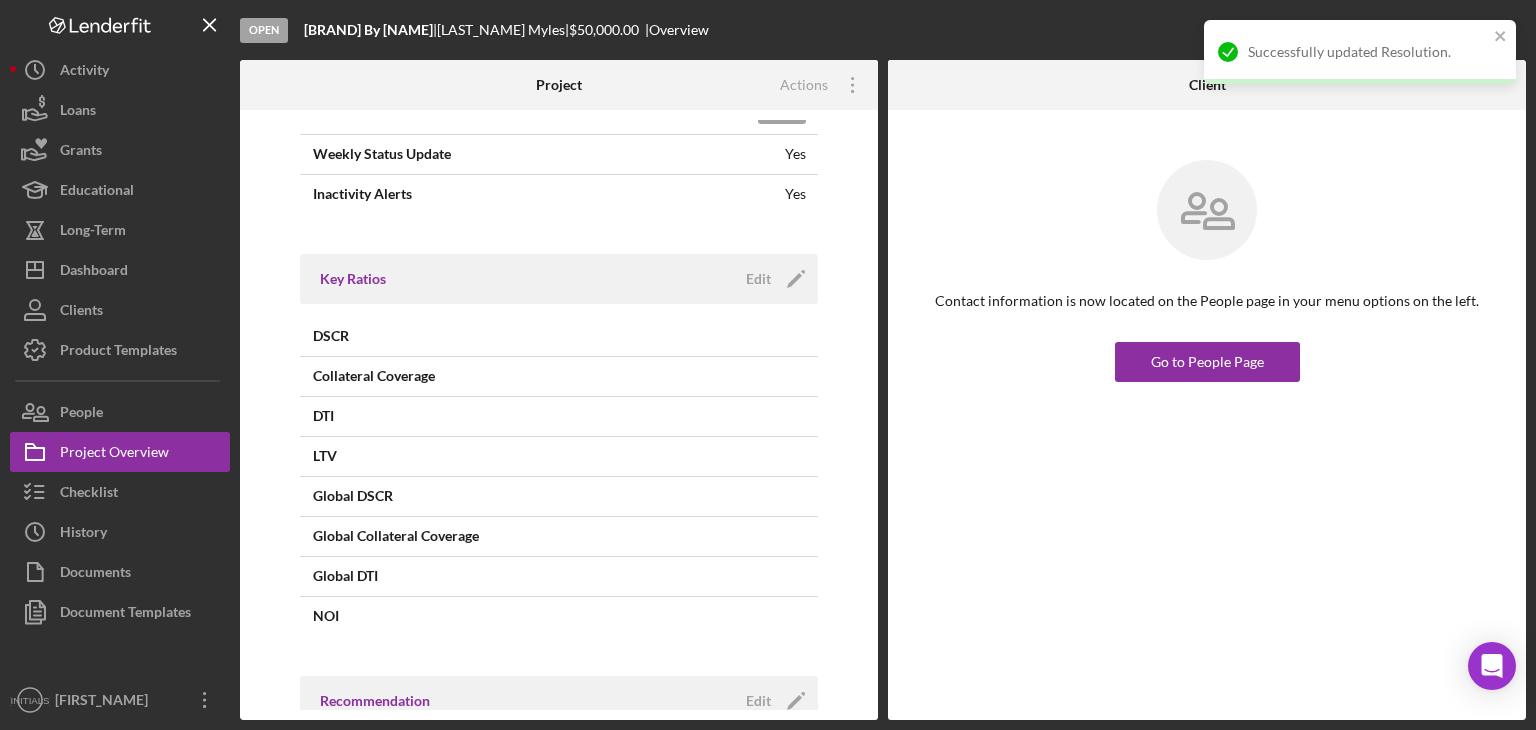 scroll, scrollTop: 427, scrollLeft: 0, axis: vertical 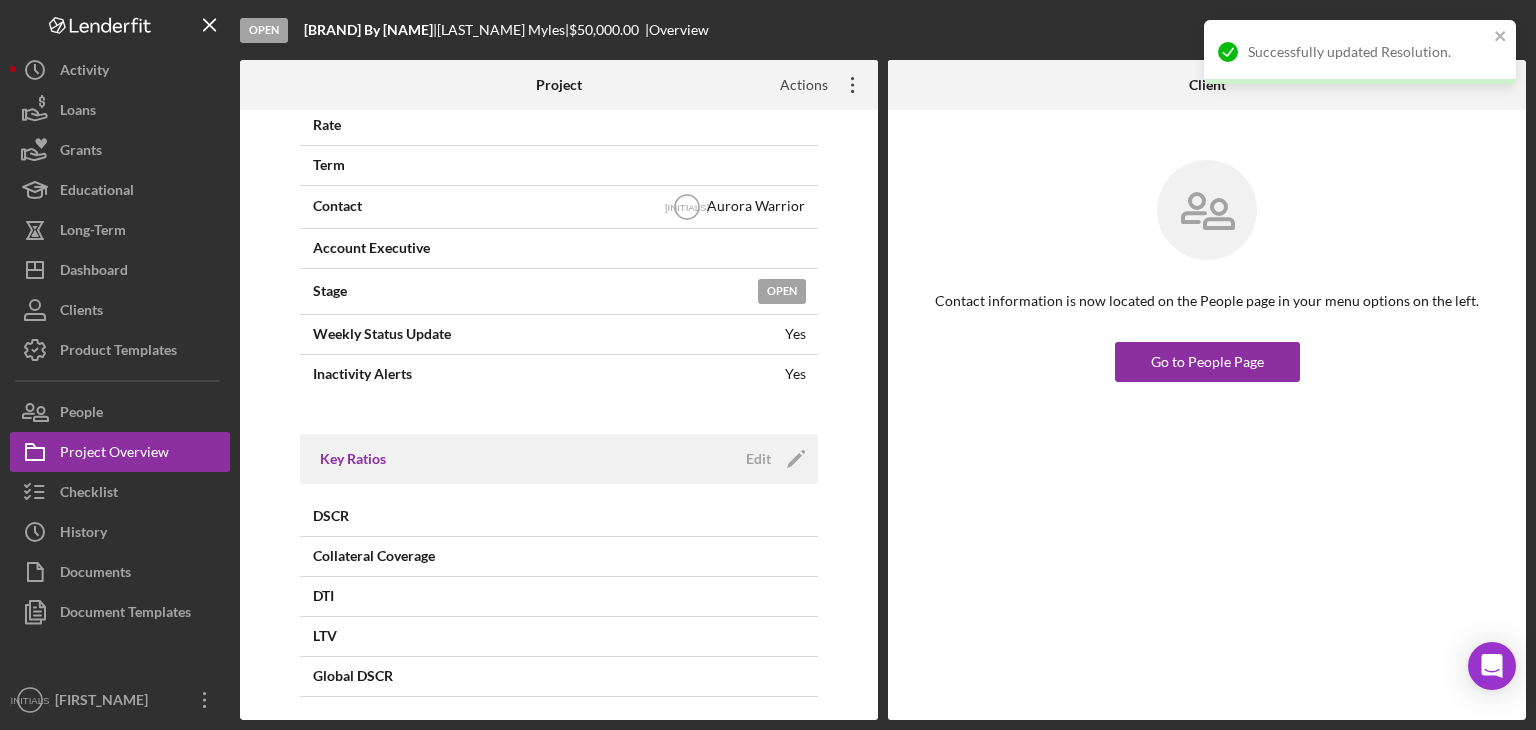 click on "Actions Icon/Overflow" at bounding box center (821, 85) 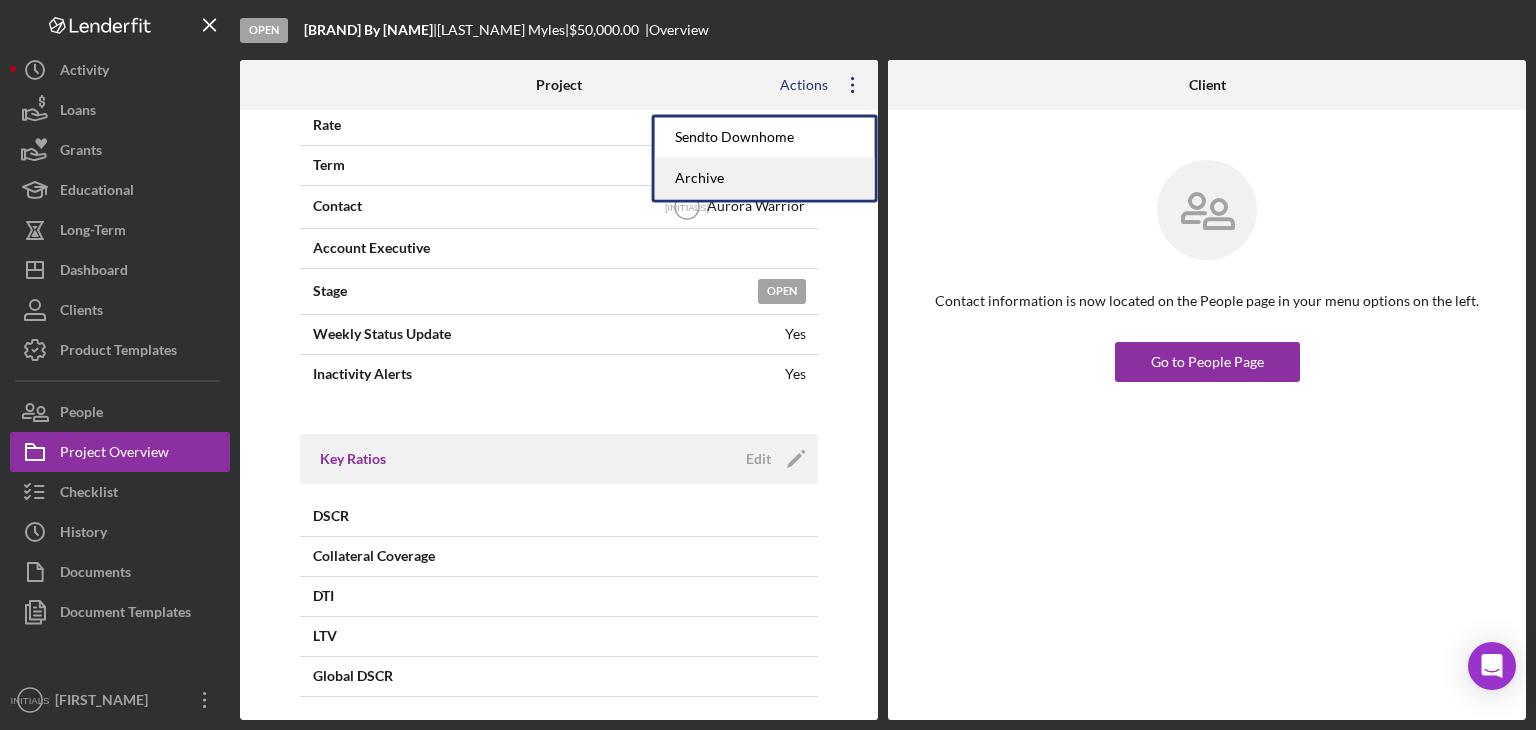 click on "Archive" at bounding box center (765, 178) 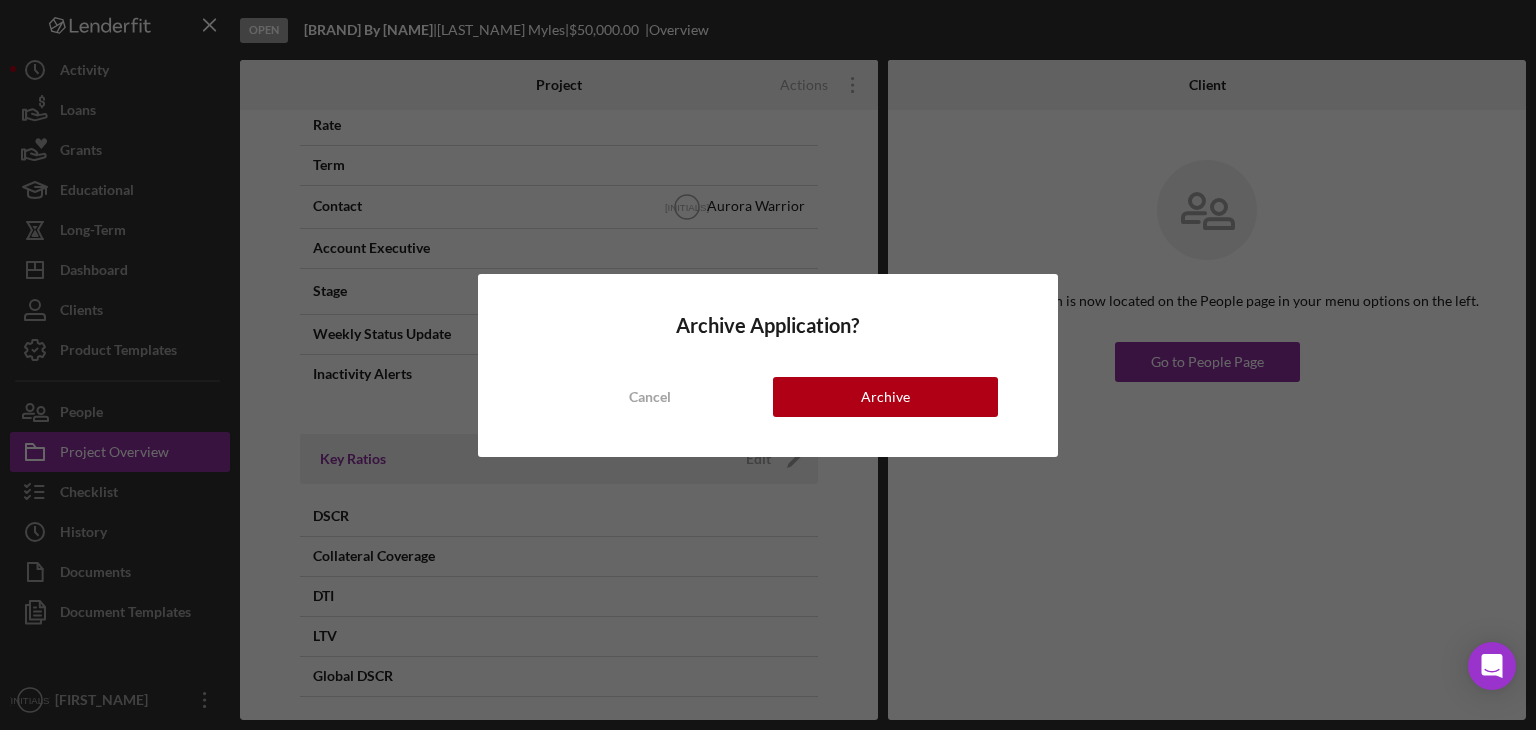 click on "Archive Application? Cancel Archive" at bounding box center [768, 365] 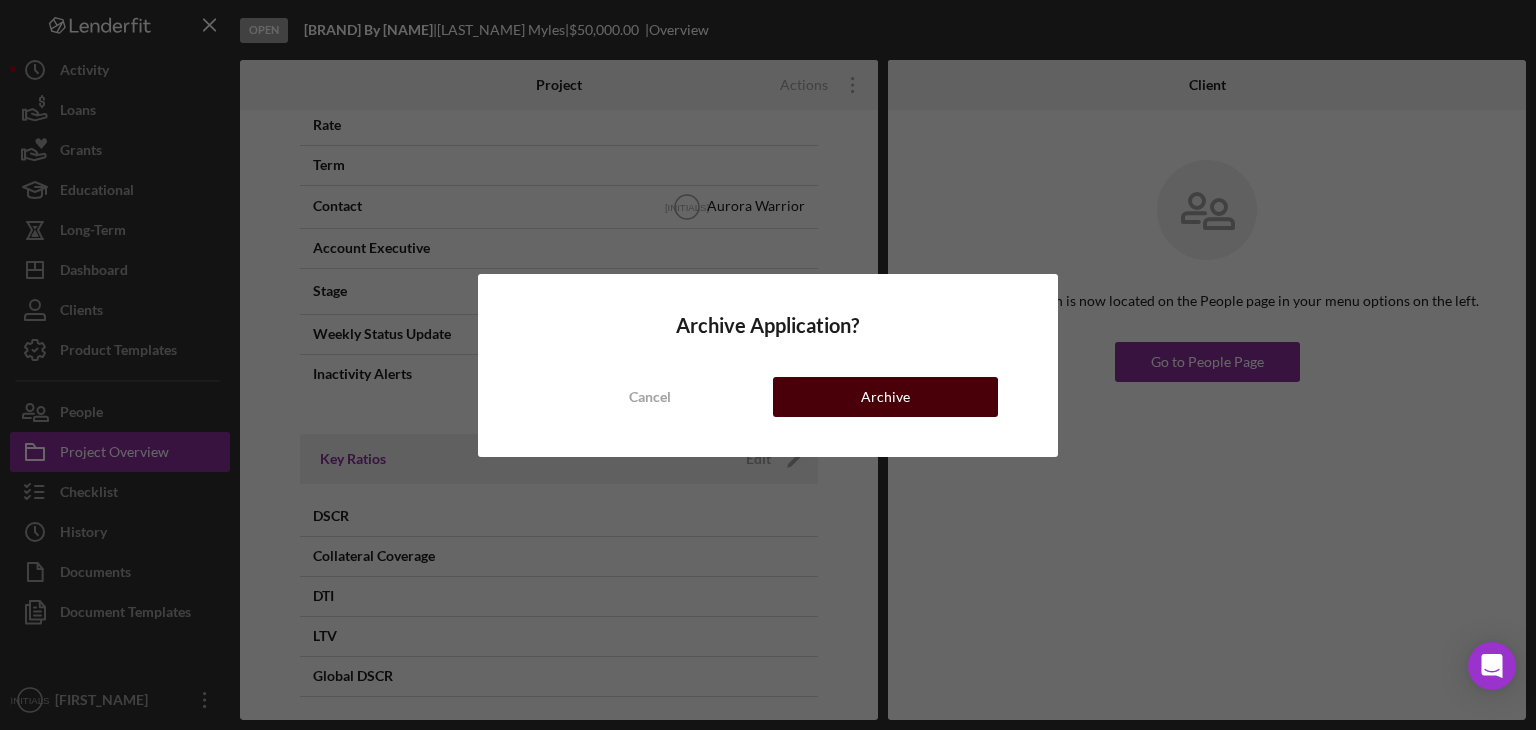 click on "Archive" at bounding box center [885, 397] 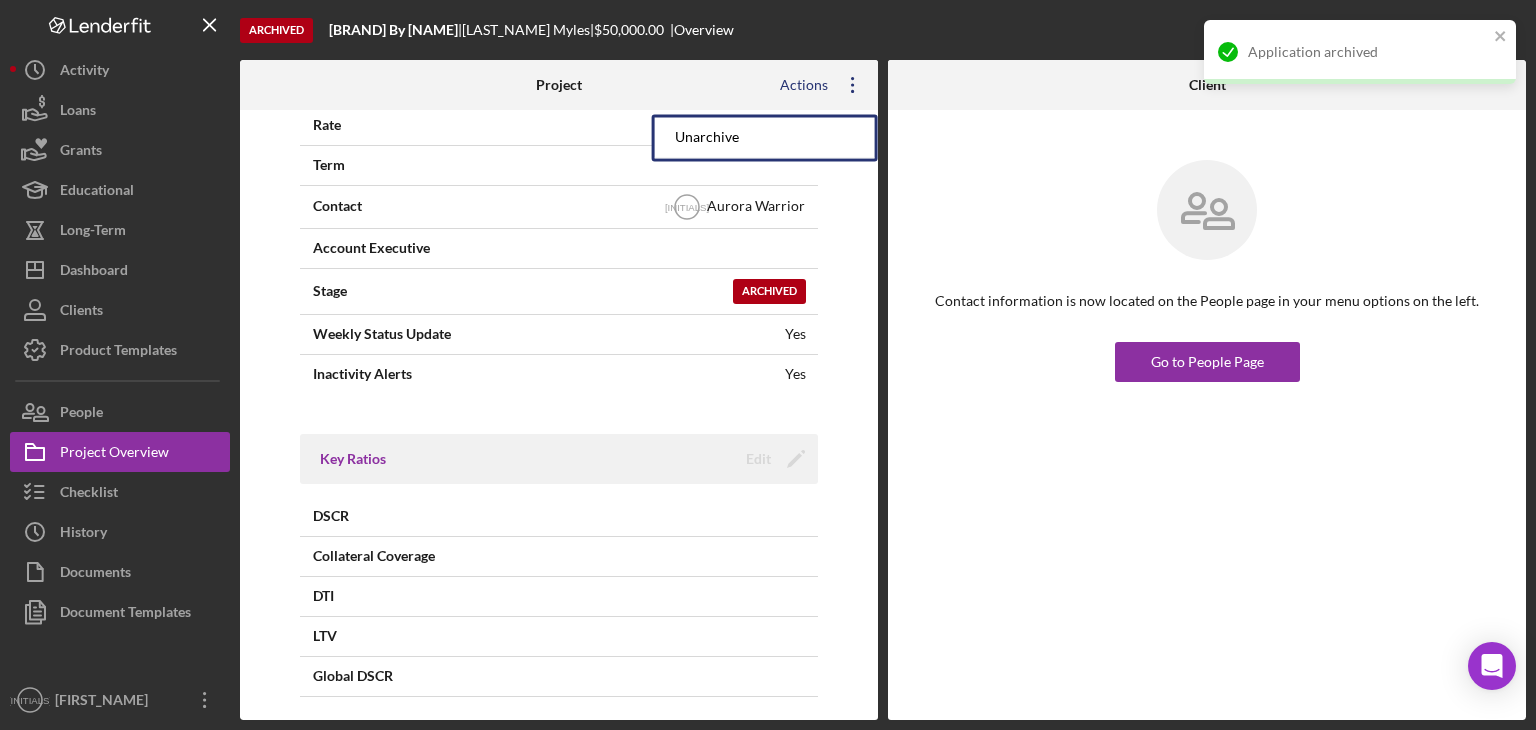 click on "Overview Edit Icon/Edit Status Ongoing Risk Rating Sentiment Rating 5 Product Eligibility Screen Created Date [DATE] Started Date [DATE] Closing Goal Amount $50,000.00 Rate Term Contact Icon/User Photo AW Aurora   Warrior Account Executive Stage Archived Weekly Status Update Yes Inactivity Alerts Yes Key Ratios Edit Icon/Edit DSCR Collateral Coverage DTI LTV Global DSCR Global Collateral Coverage Global DTI NOI Recommendation Edit Icon/Edit Payment Type Rate Term Amount Down Payment Closing Fee Include closing fee in amount financed? No Origination Fee Include origination fee in amount financed? No Amount Financed Closing Date First Payment Date Maturity Date Resolution Edit Icon/Edit Resolved On [DATE] Resolution Not Approved Turndown Reason One Ineligible industry Turndown Reason Two" at bounding box center (559, 415) 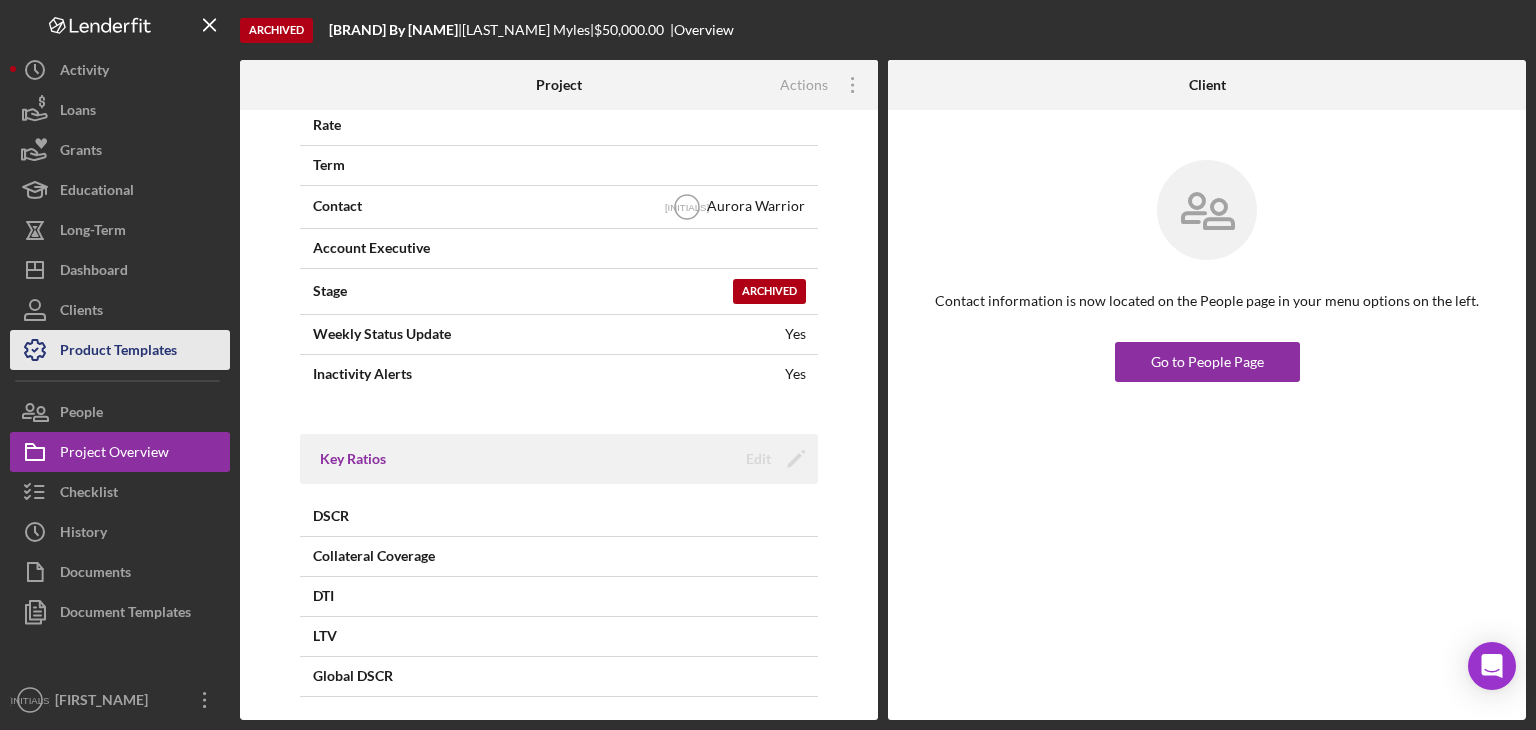 click on "Product Templates" at bounding box center [118, 352] 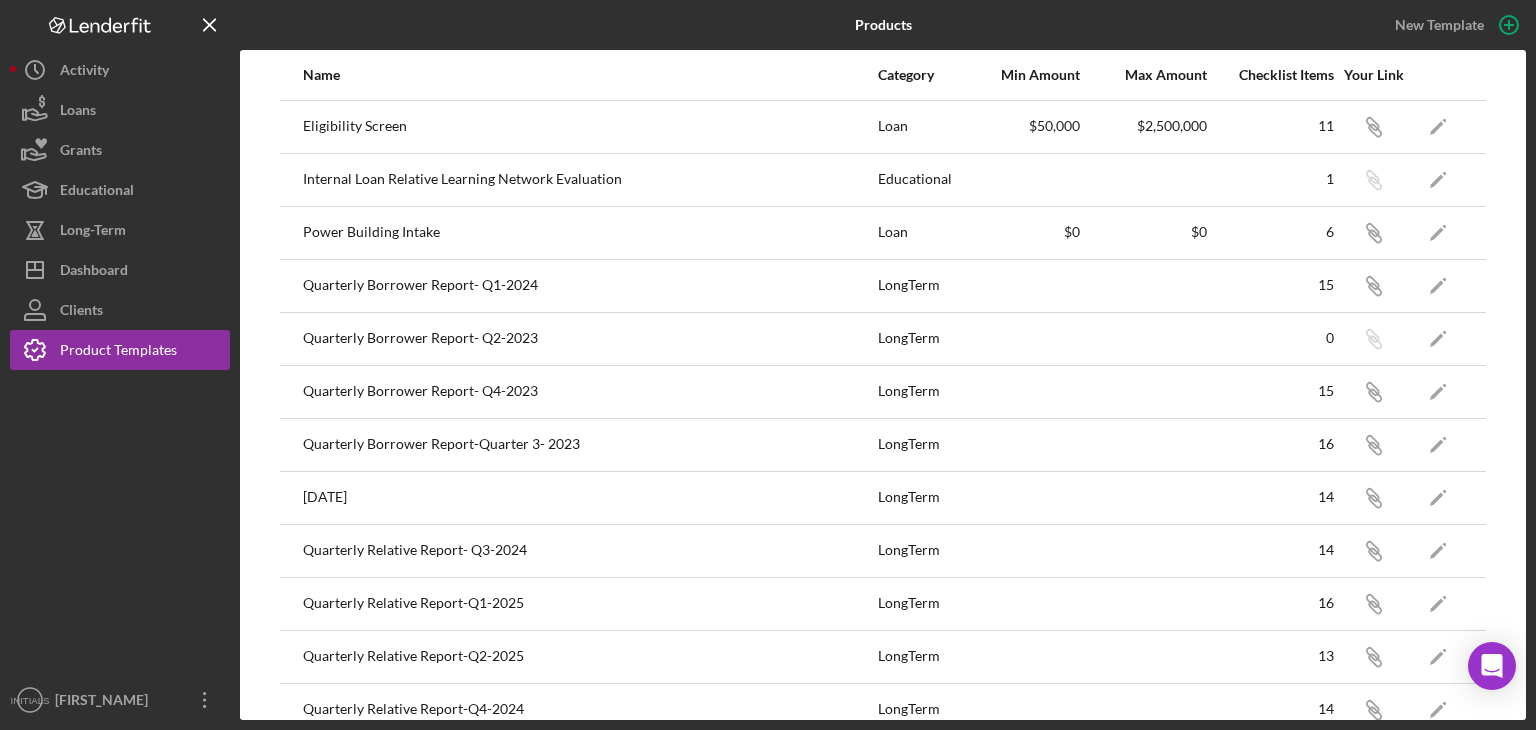 scroll, scrollTop: 351, scrollLeft: 0, axis: vertical 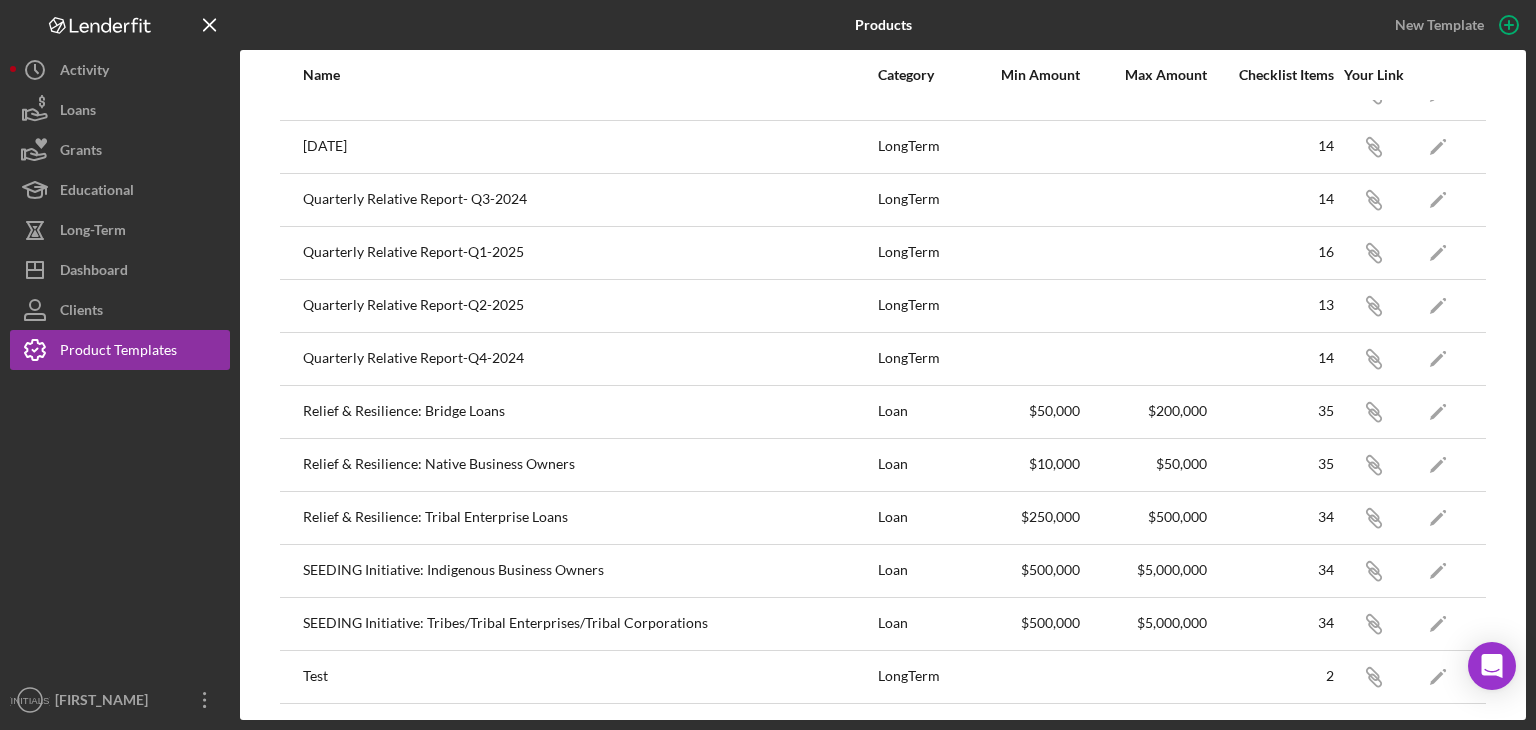 click on "SEEDING Initiative: Tribes/Tribal Enterprises/Tribal Corporations" at bounding box center [589, 624] 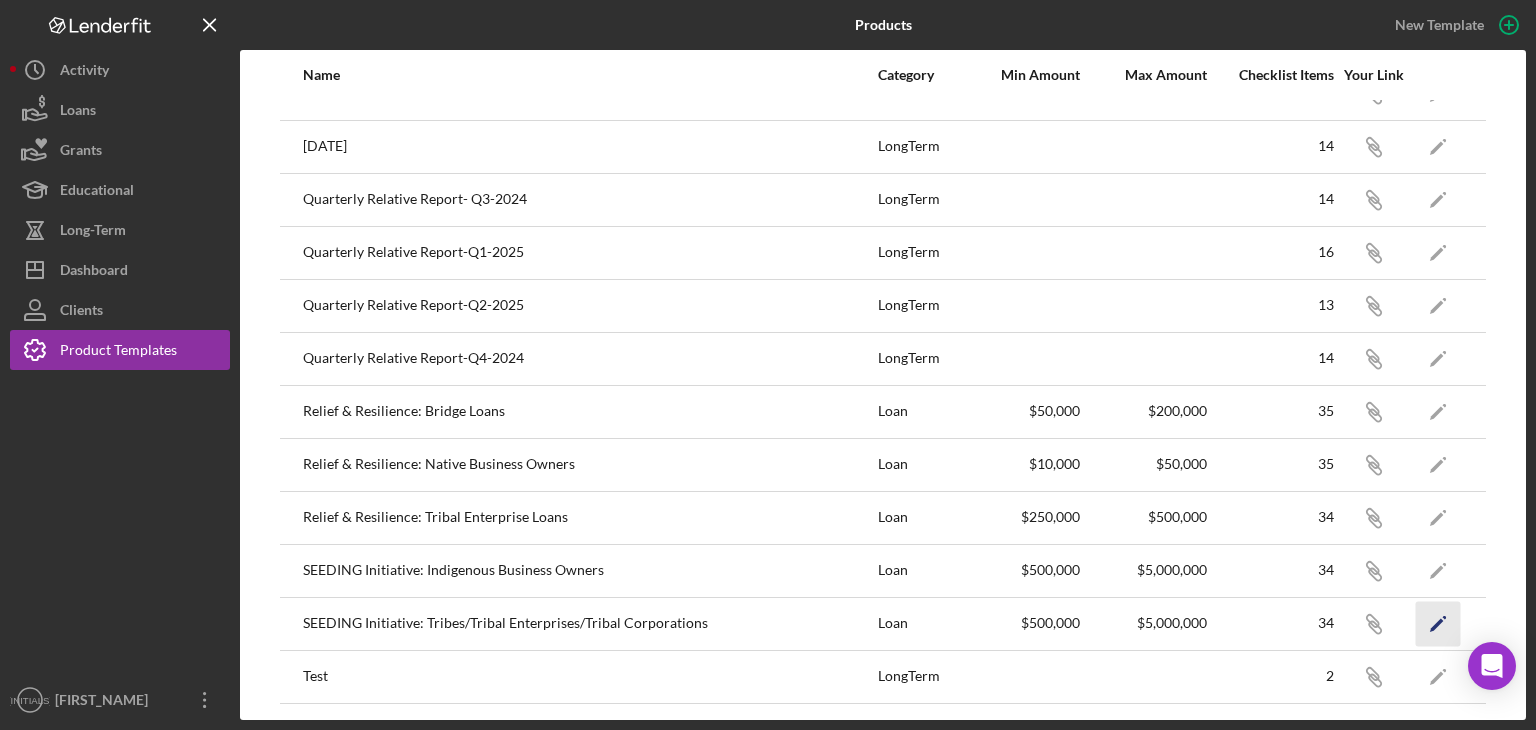 click on "Icon/Edit" 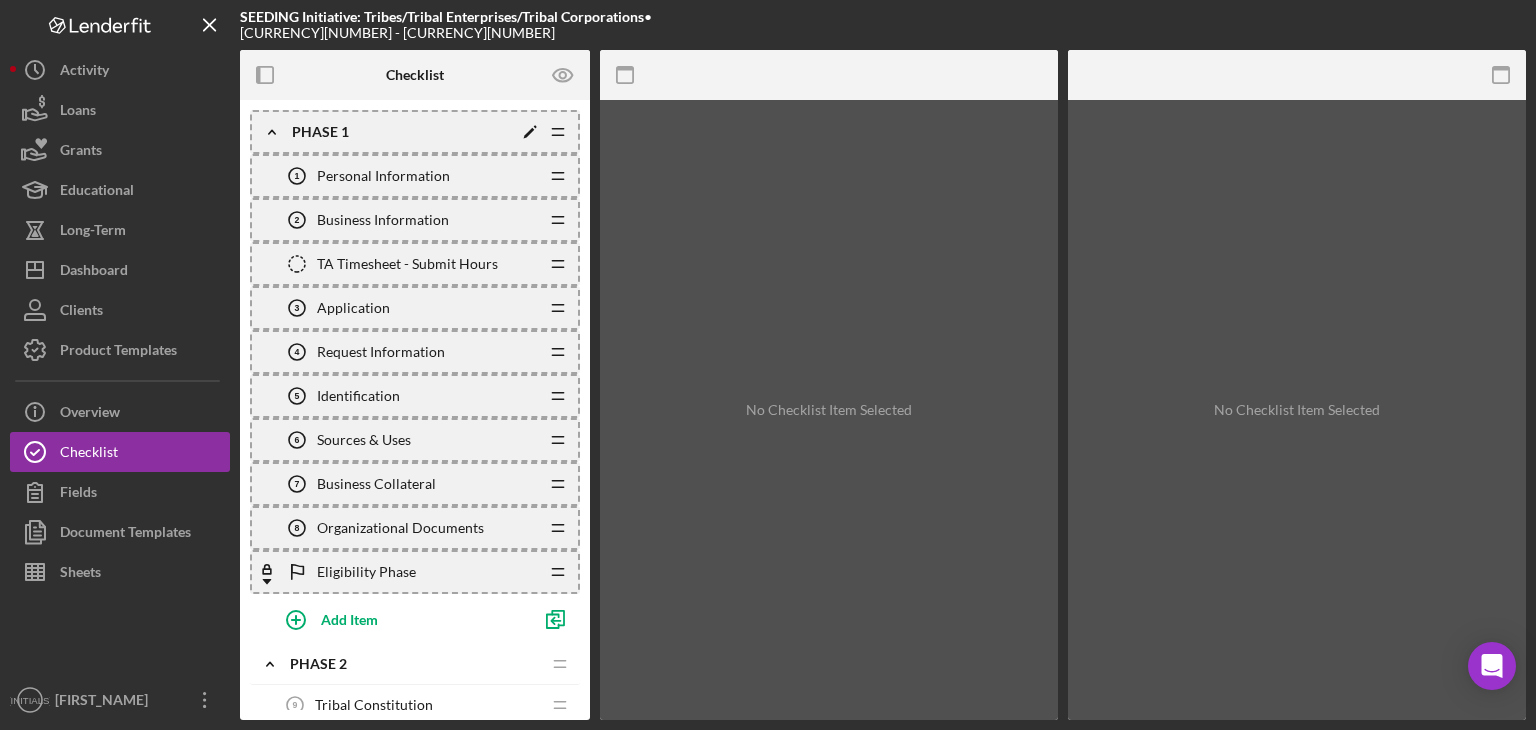 click on "Icon/Drag" 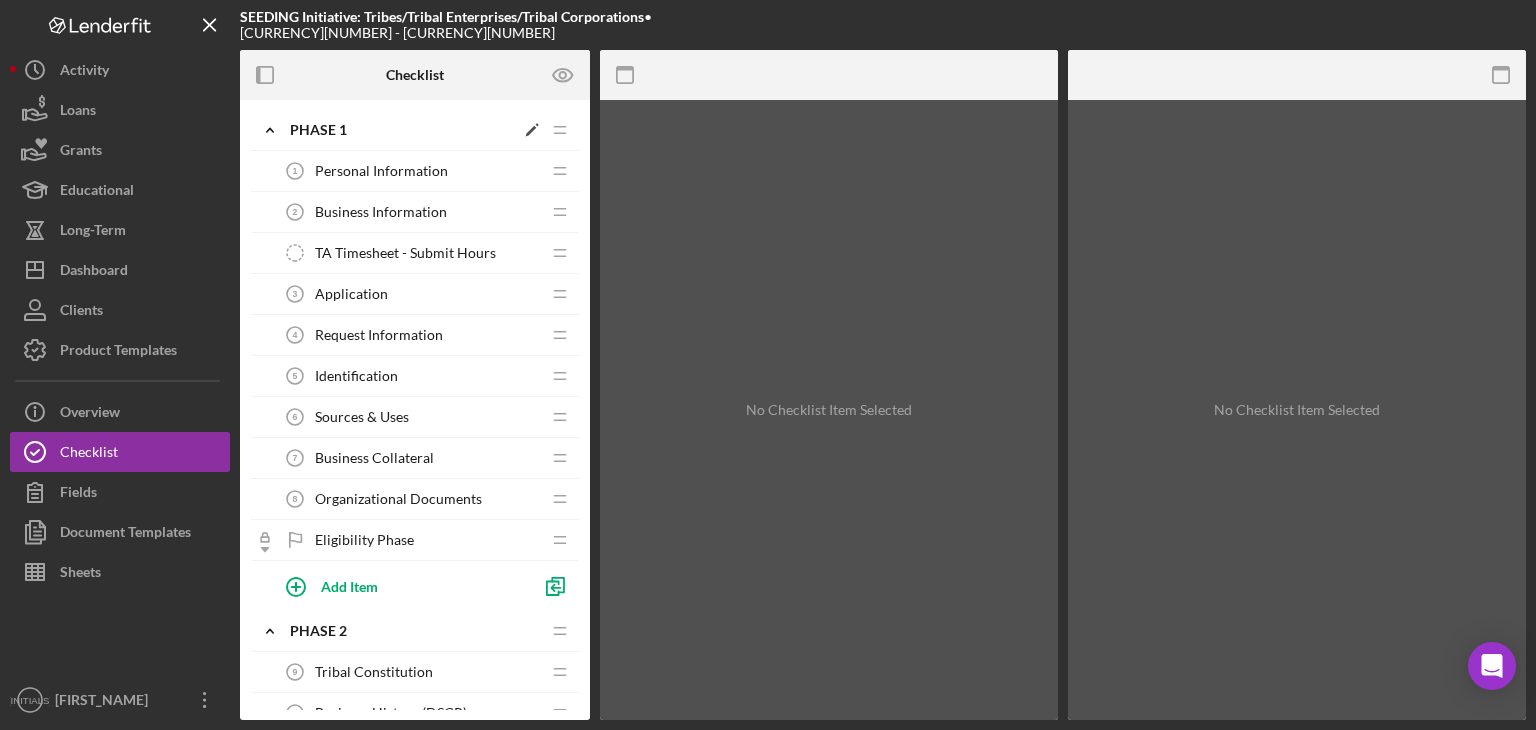 click on "Icon/Drag" 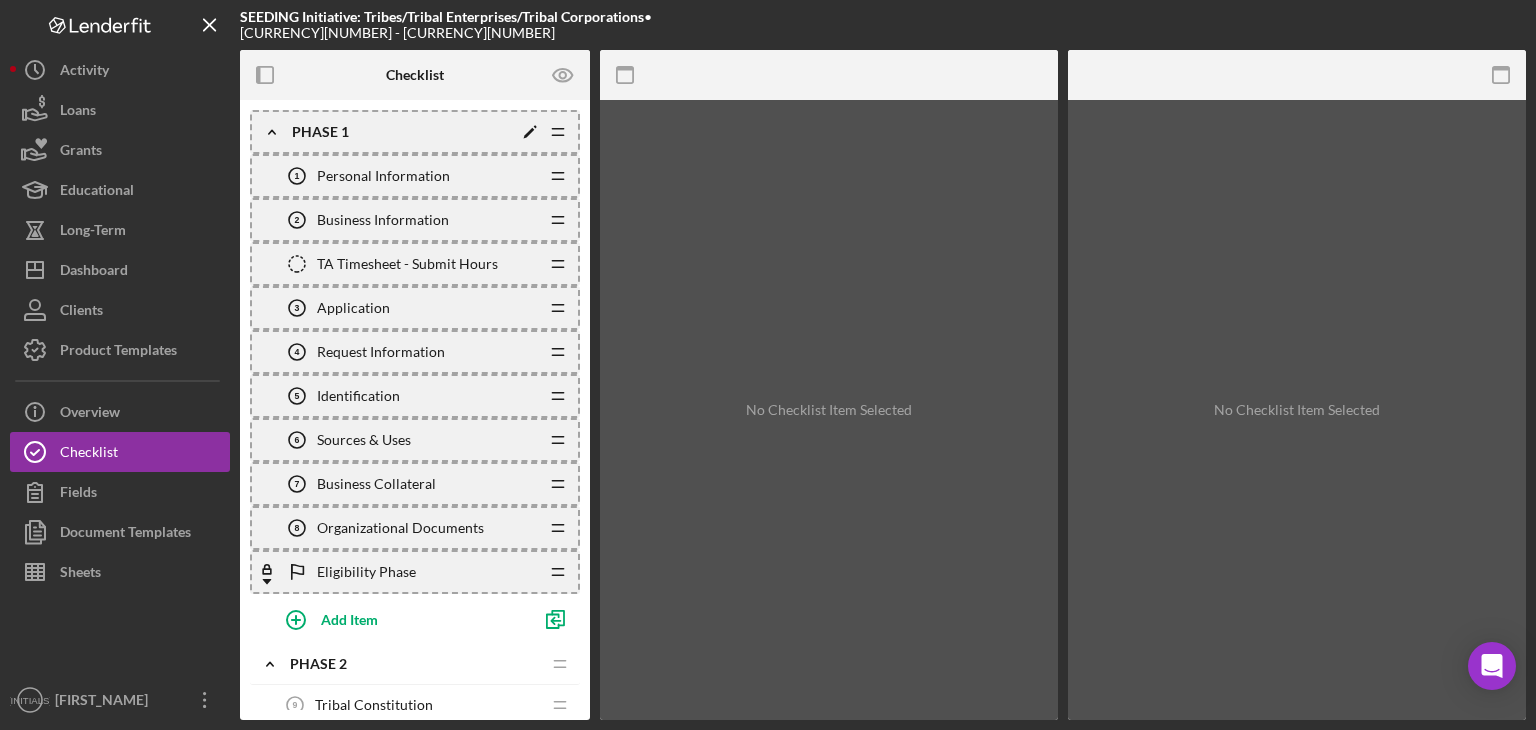 click on "Icon/Drag" 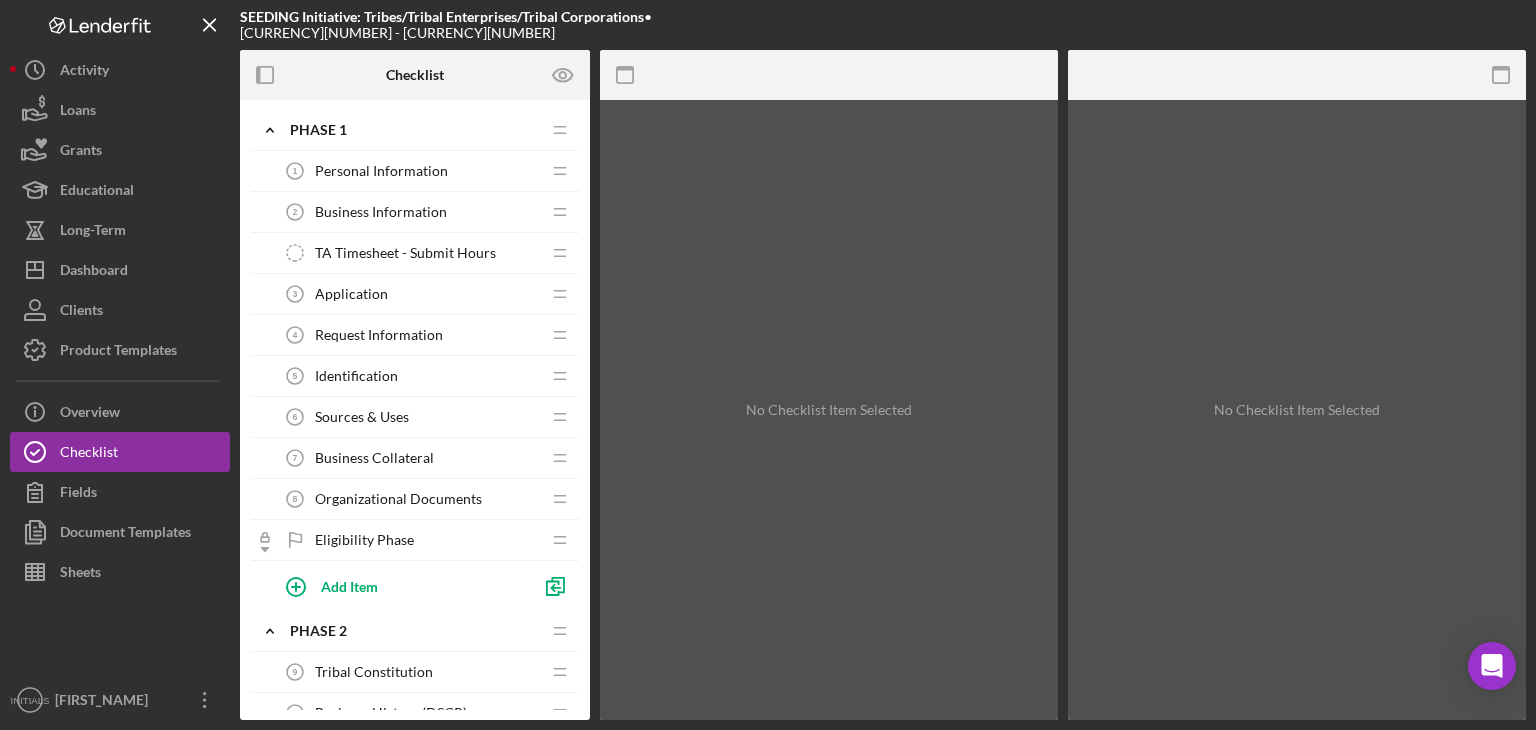 click on "Personal Information" at bounding box center [381, 171] 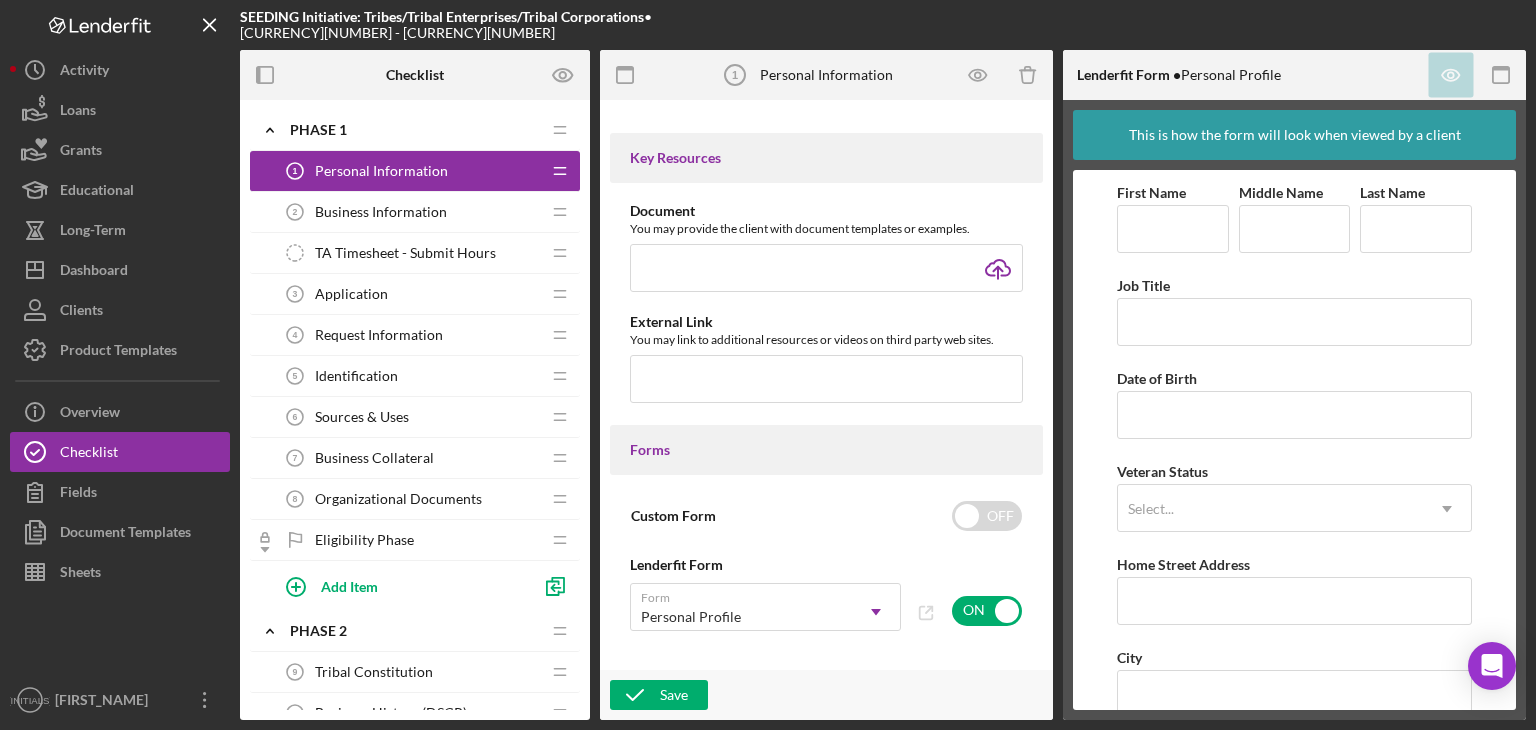 type on "<div>Please complete the form.</div>" 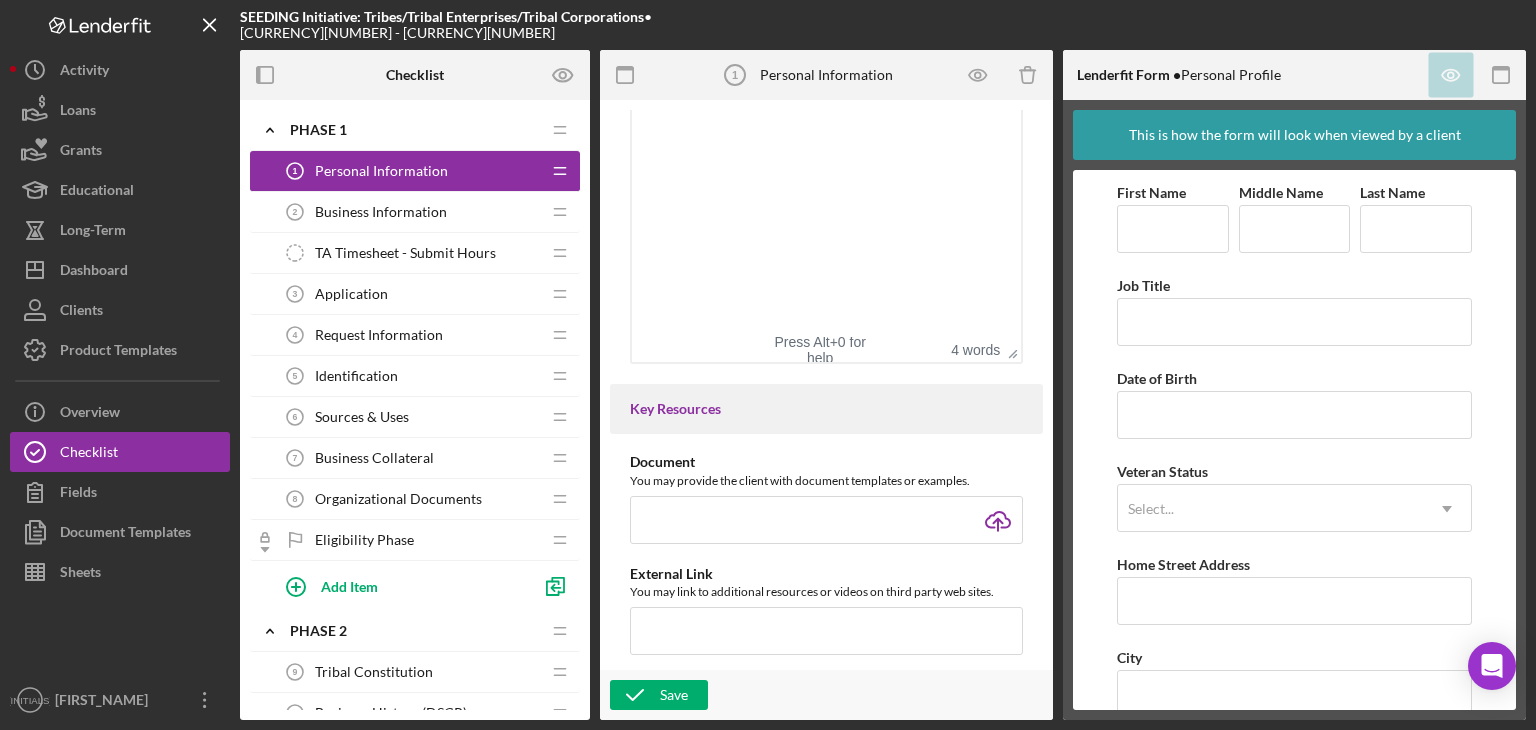 scroll, scrollTop: 0, scrollLeft: 0, axis: both 